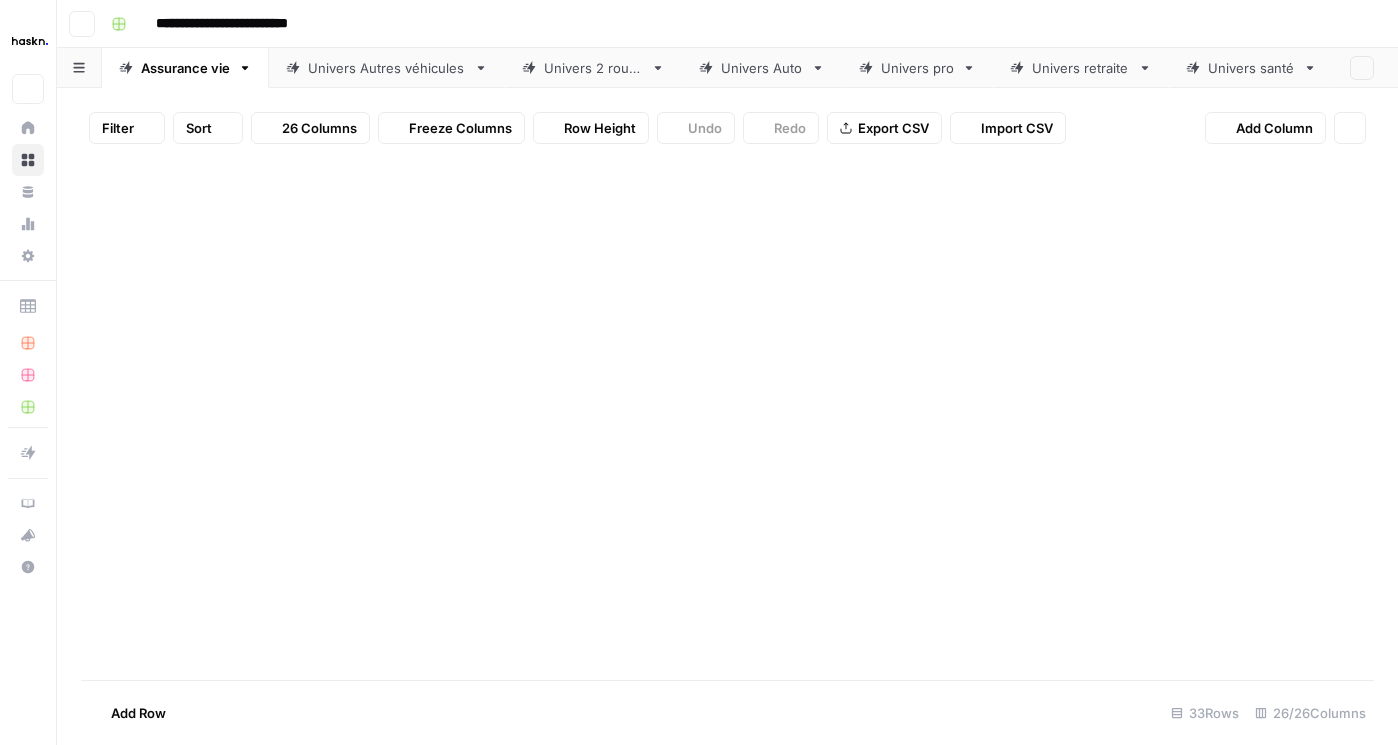 scroll, scrollTop: 0, scrollLeft: 0, axis: both 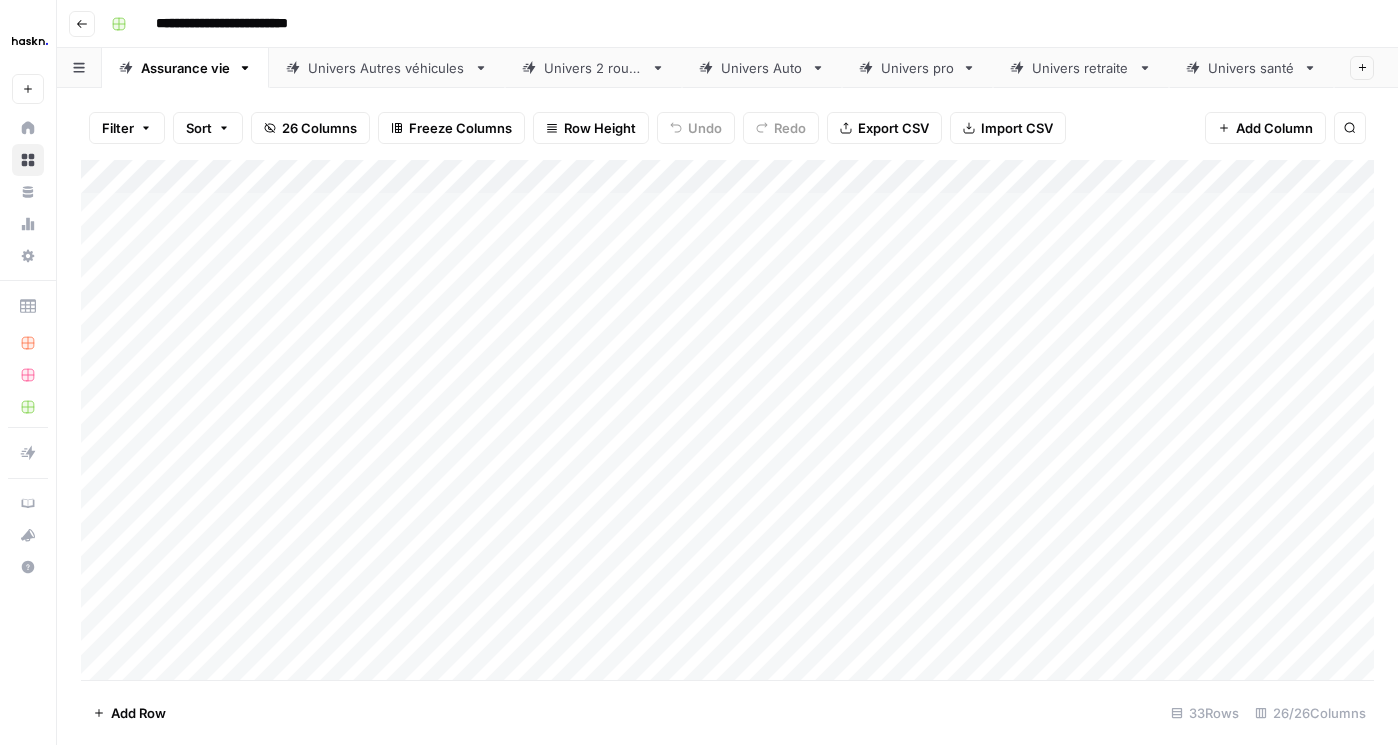 click on "Univers santé" at bounding box center [1251, 68] 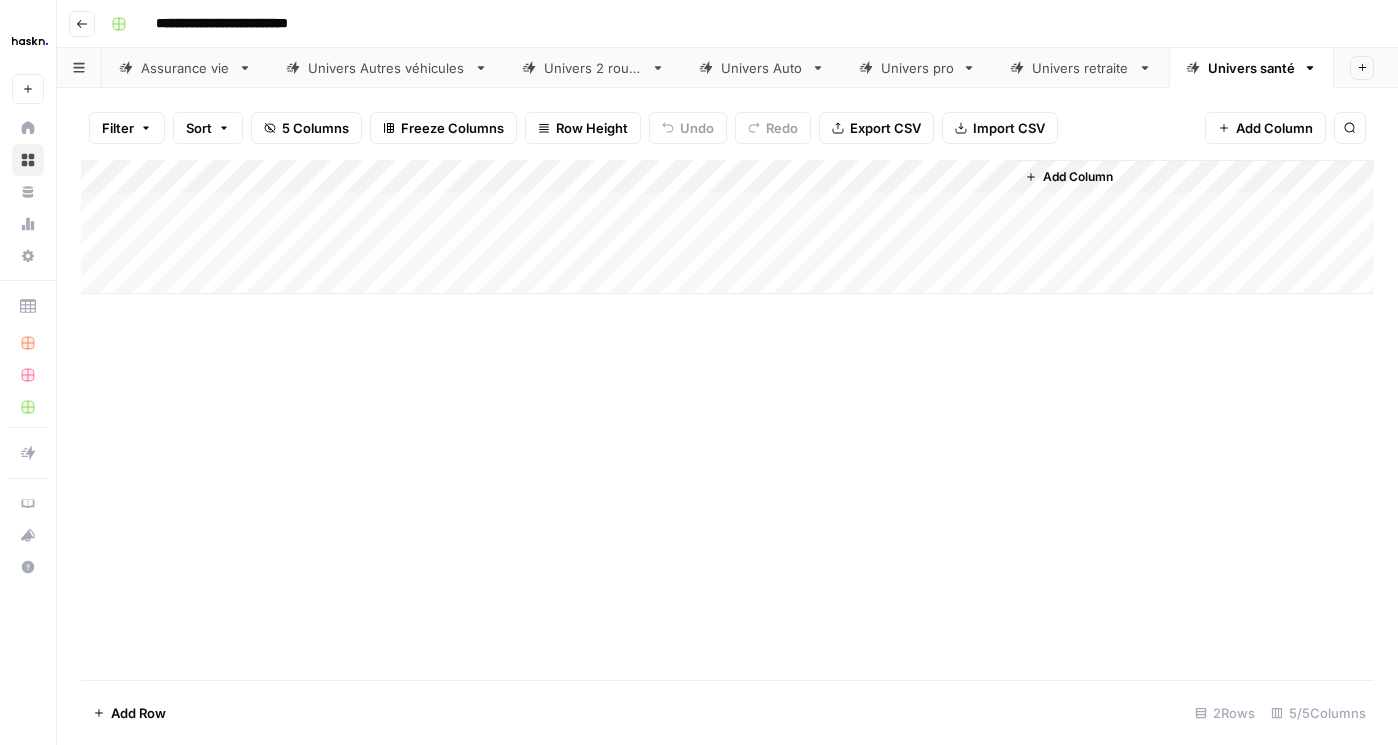 click on "Add Column" at bounding box center [727, 227] 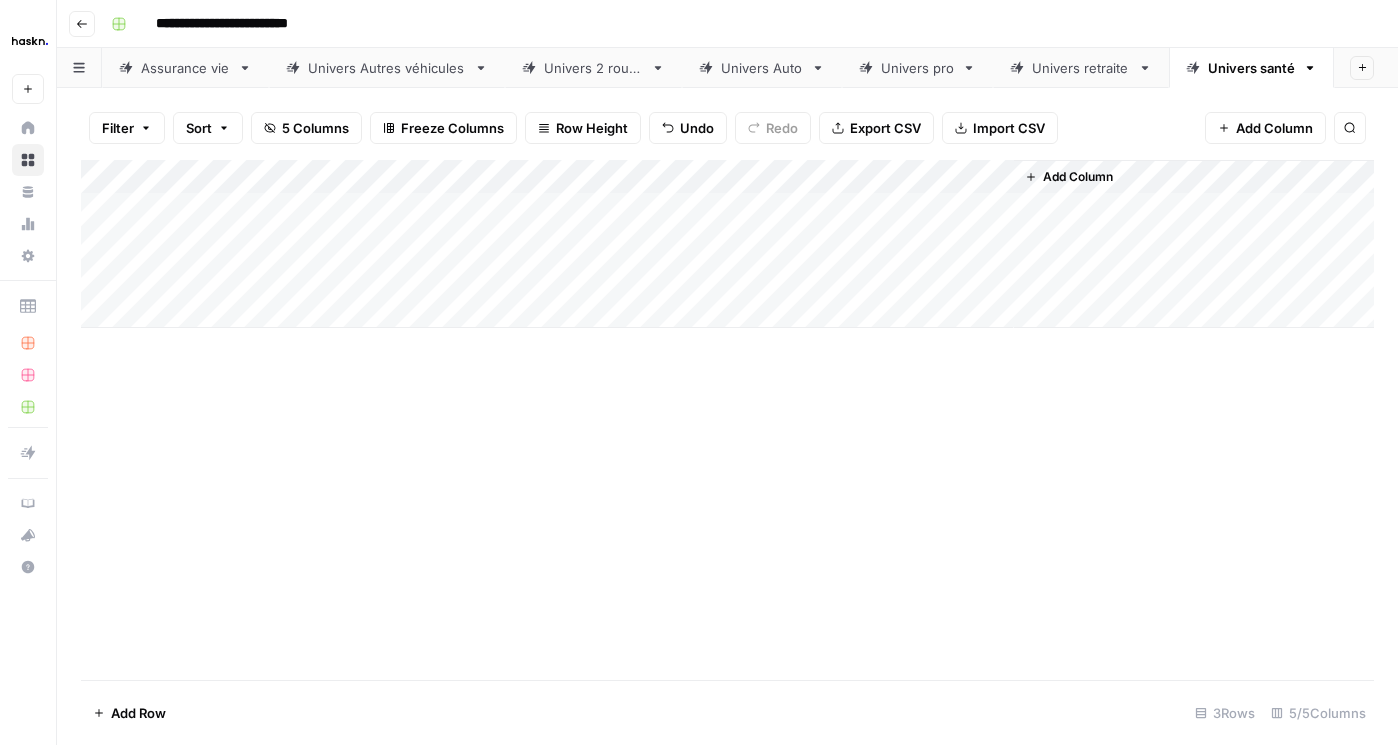 click on "Add Column" at bounding box center [727, 244] 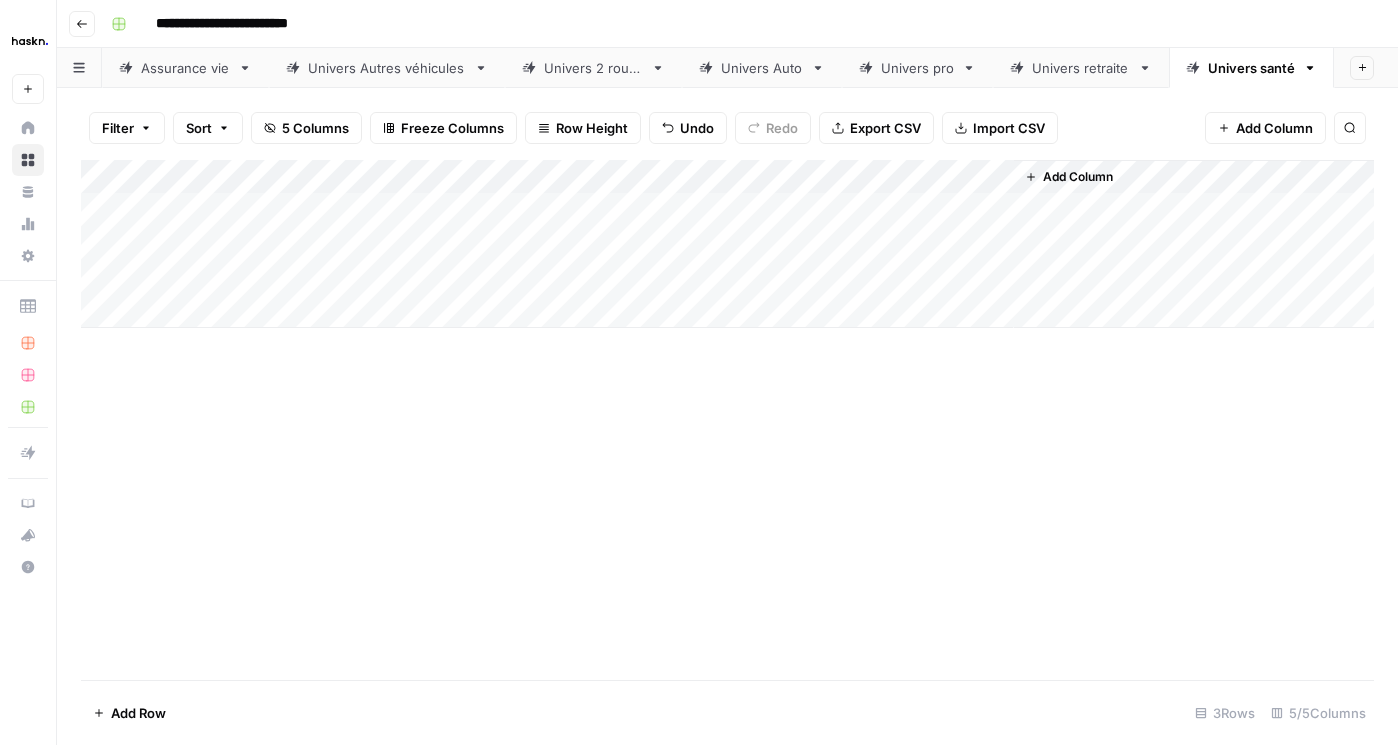 click on "Add Column" at bounding box center [727, 244] 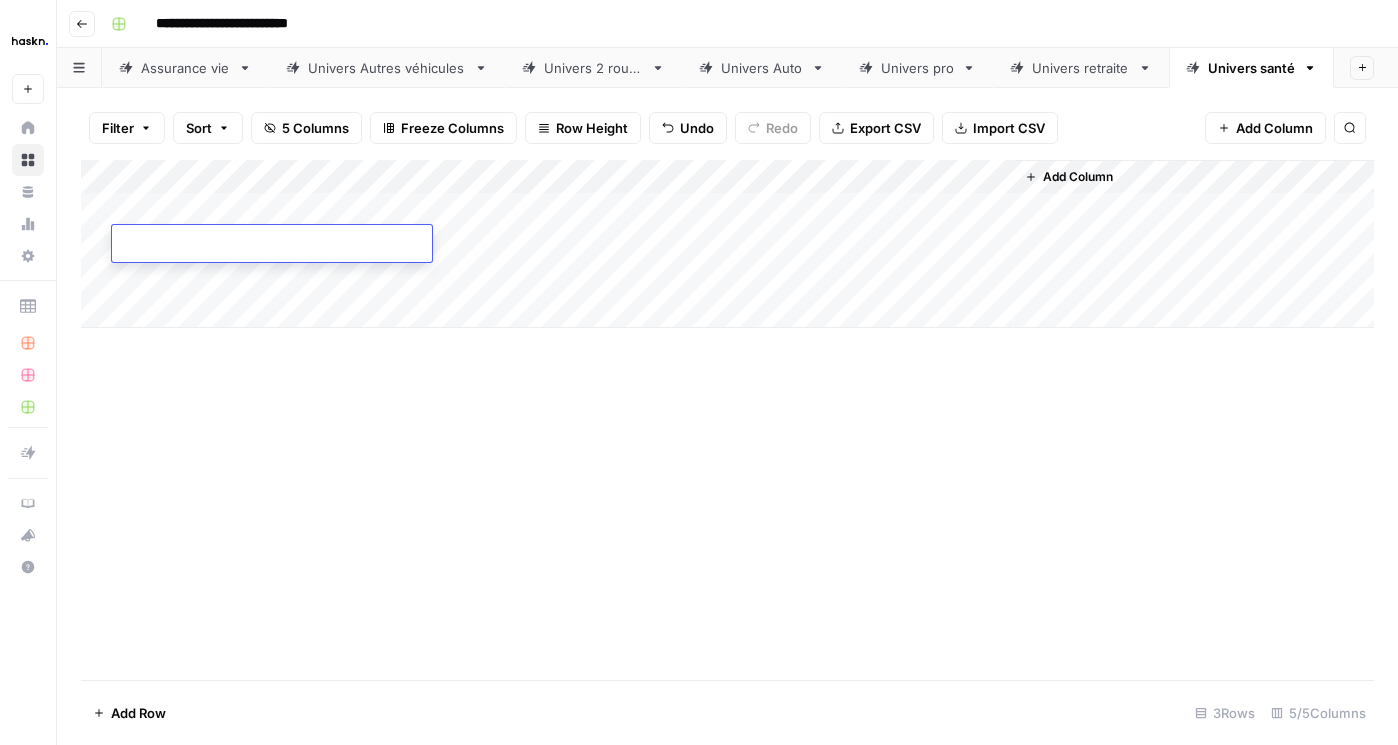 click on "Add Column" at bounding box center (727, 244) 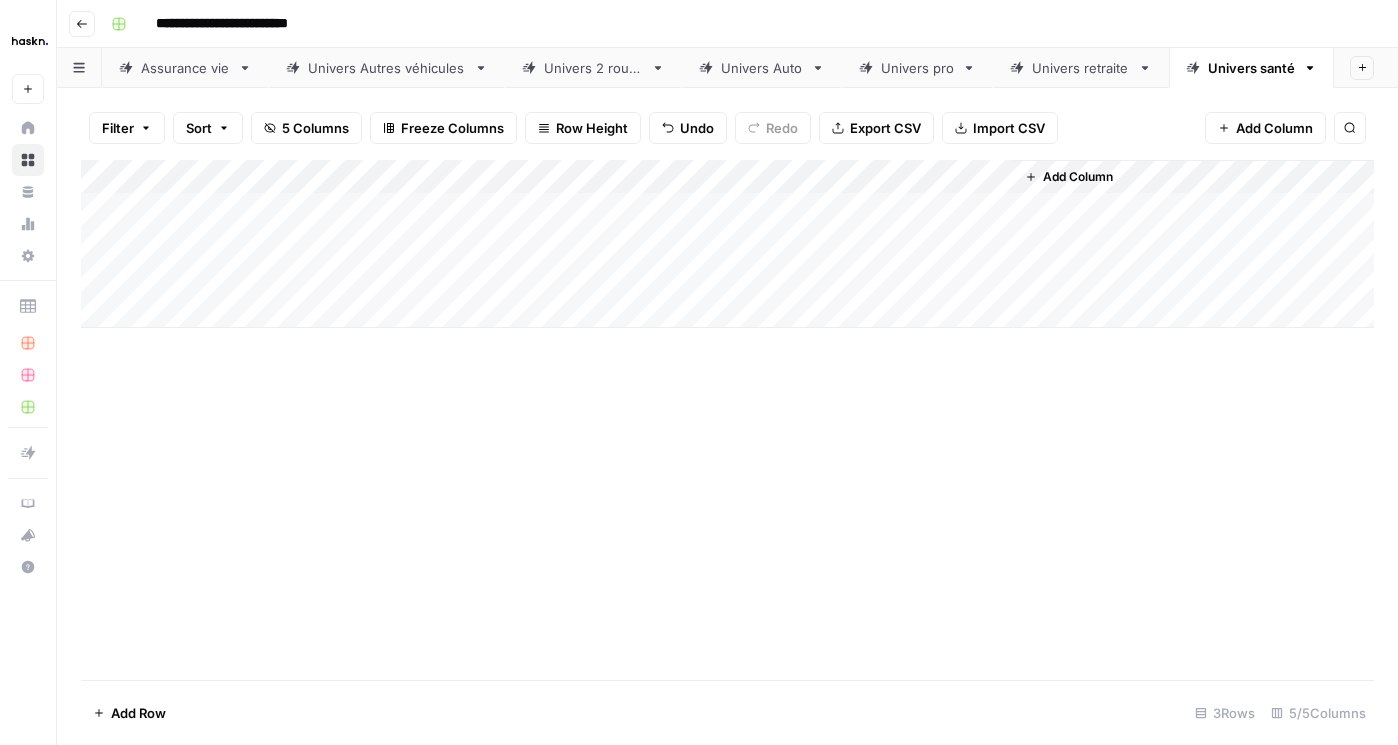 click on "Add Column" at bounding box center (727, 244) 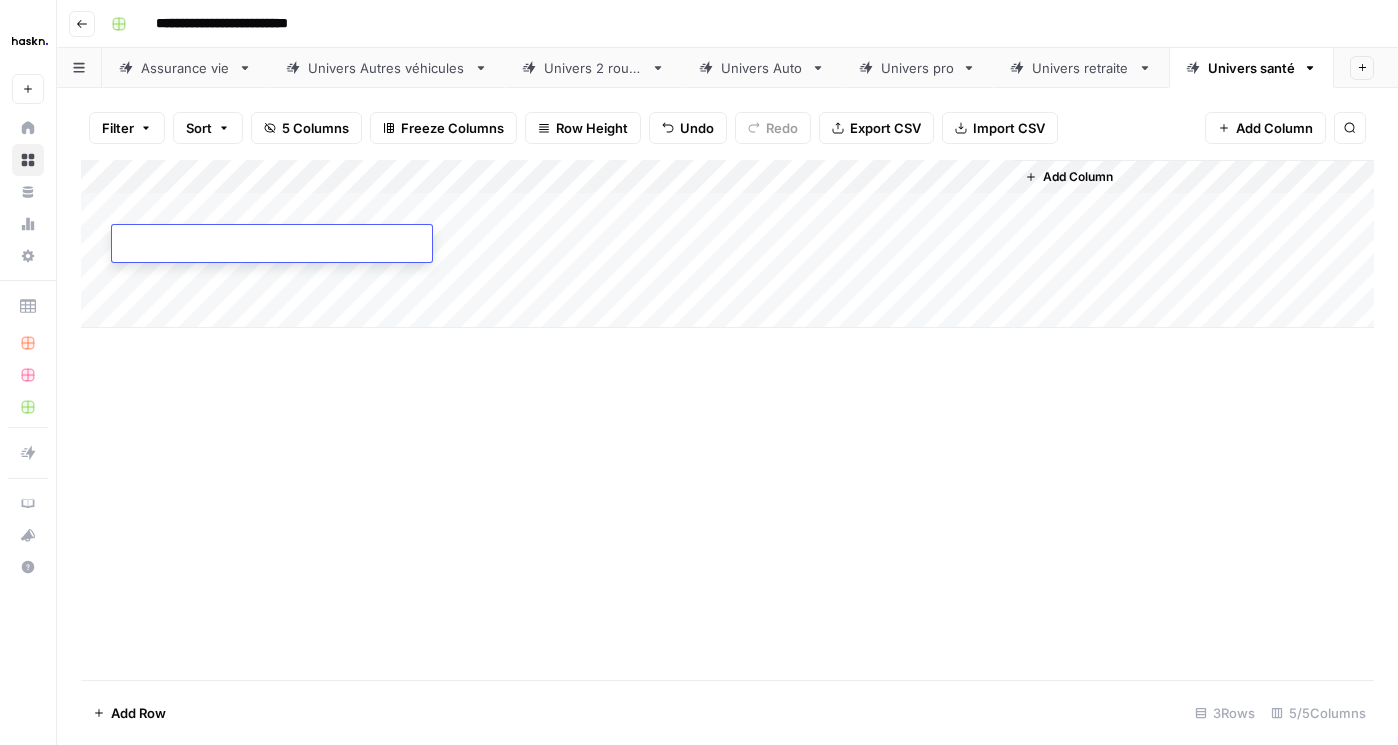 click on "Add Column" at bounding box center (727, 244) 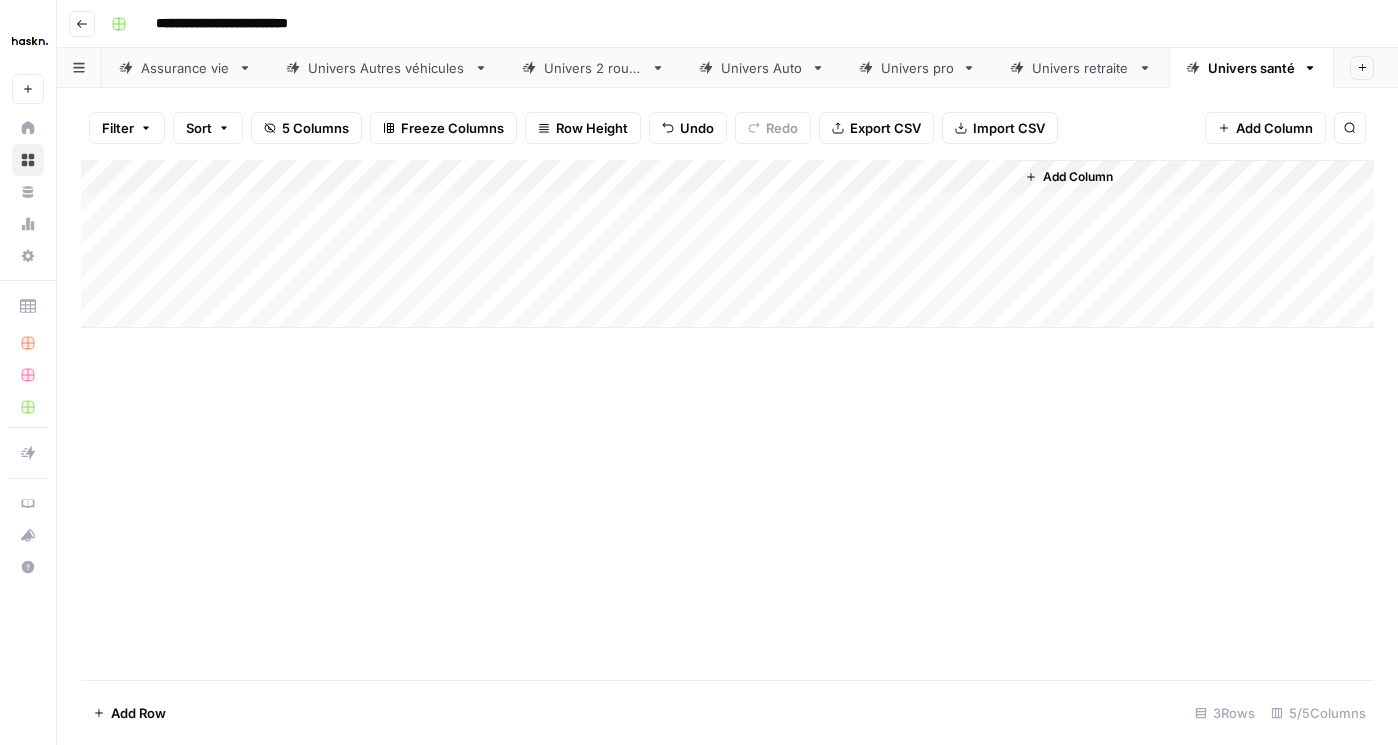 click on "Add Column" at bounding box center (727, 244) 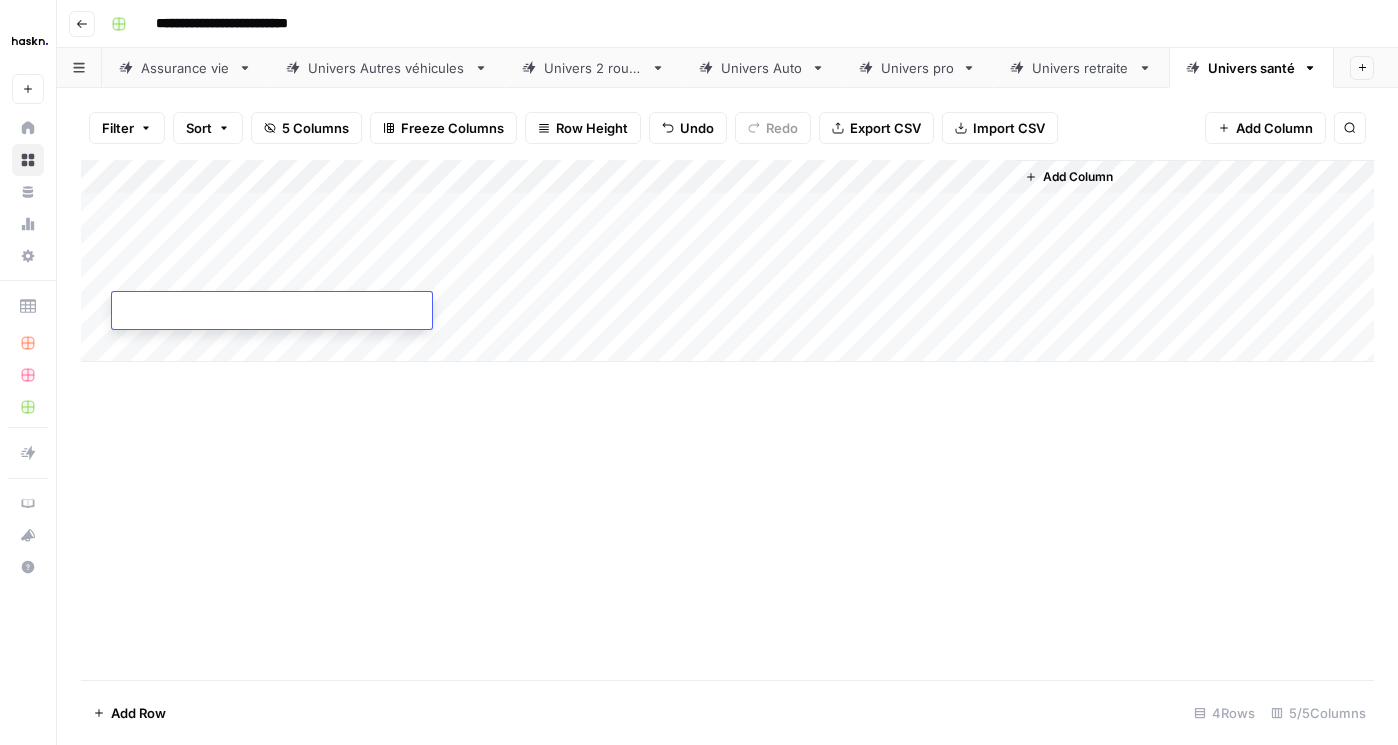 click on "Add Column" at bounding box center (727, 261) 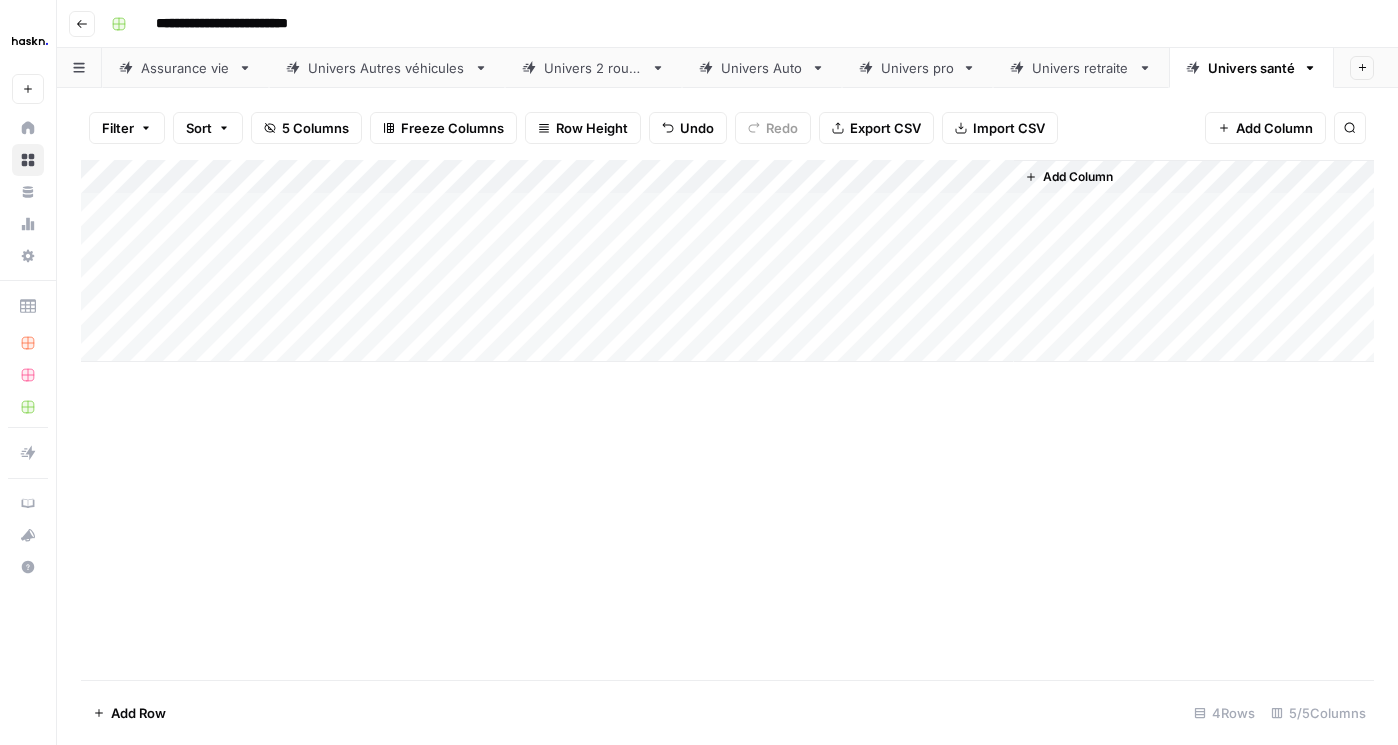 scroll, scrollTop: 0, scrollLeft: 0, axis: both 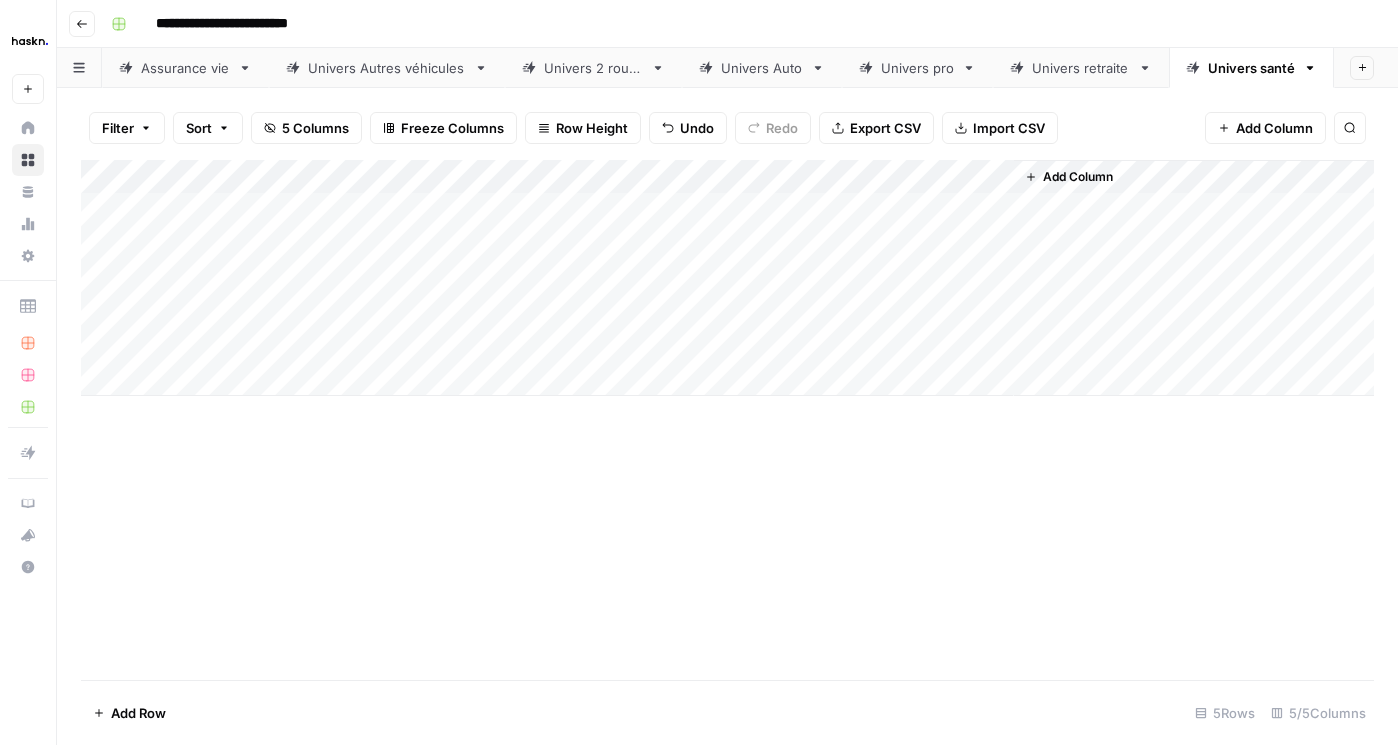 click on "Add Column" at bounding box center (727, 278) 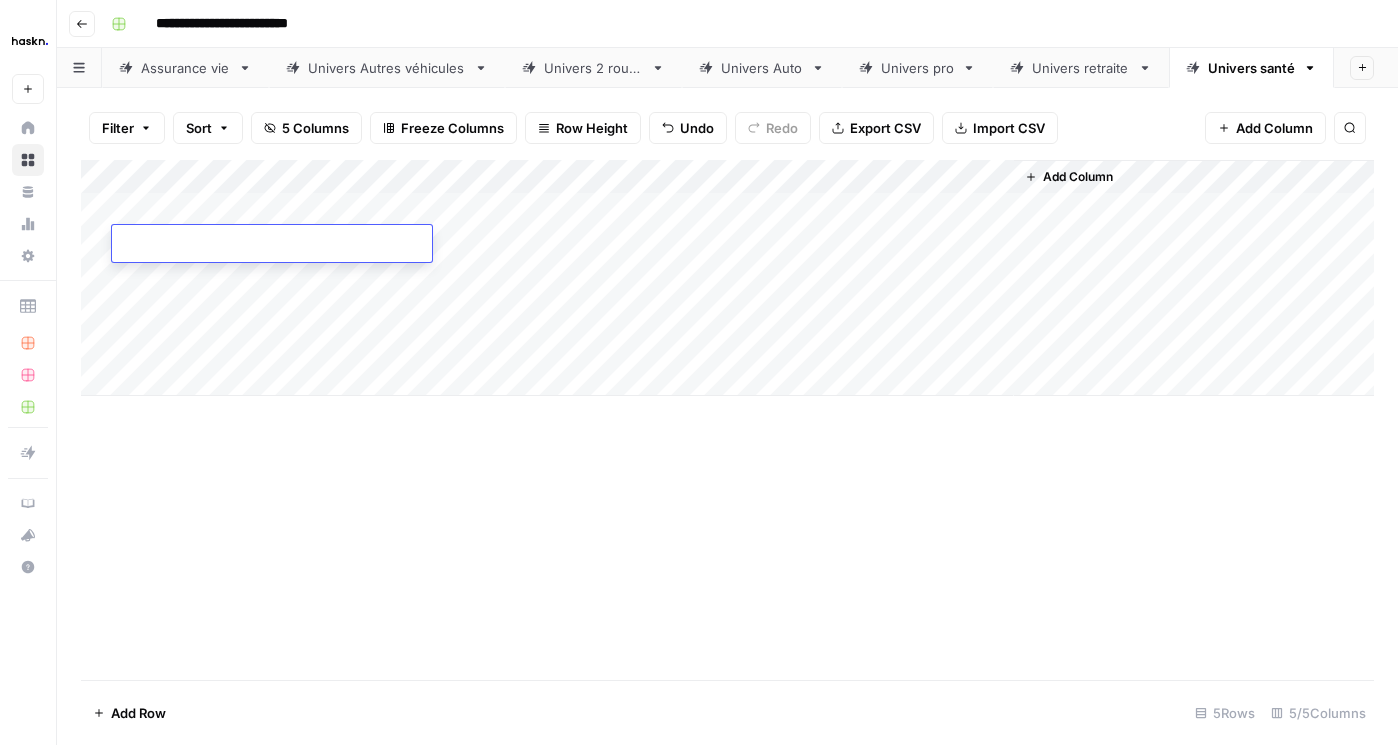 click on "Add Column" at bounding box center [727, 278] 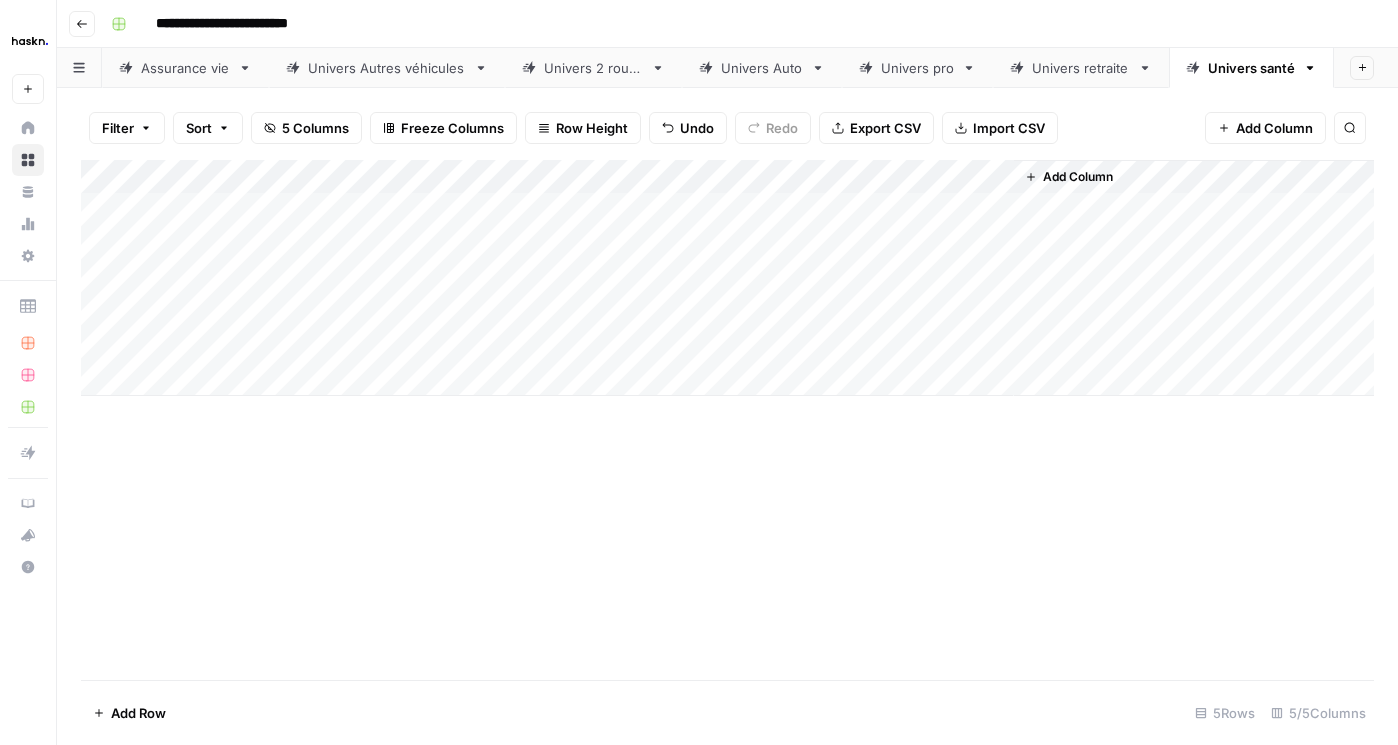 click on "Add Column" at bounding box center [727, 278] 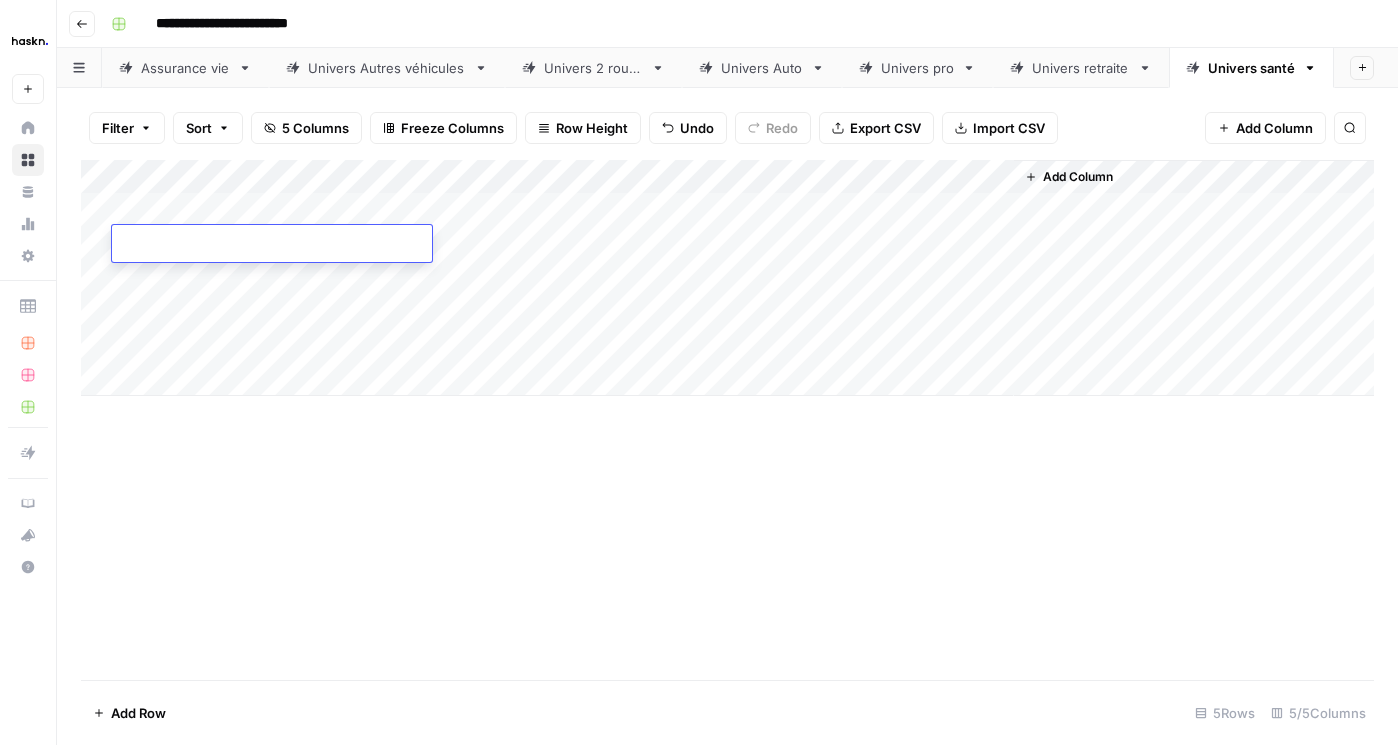 click on "Add Column" at bounding box center [727, 278] 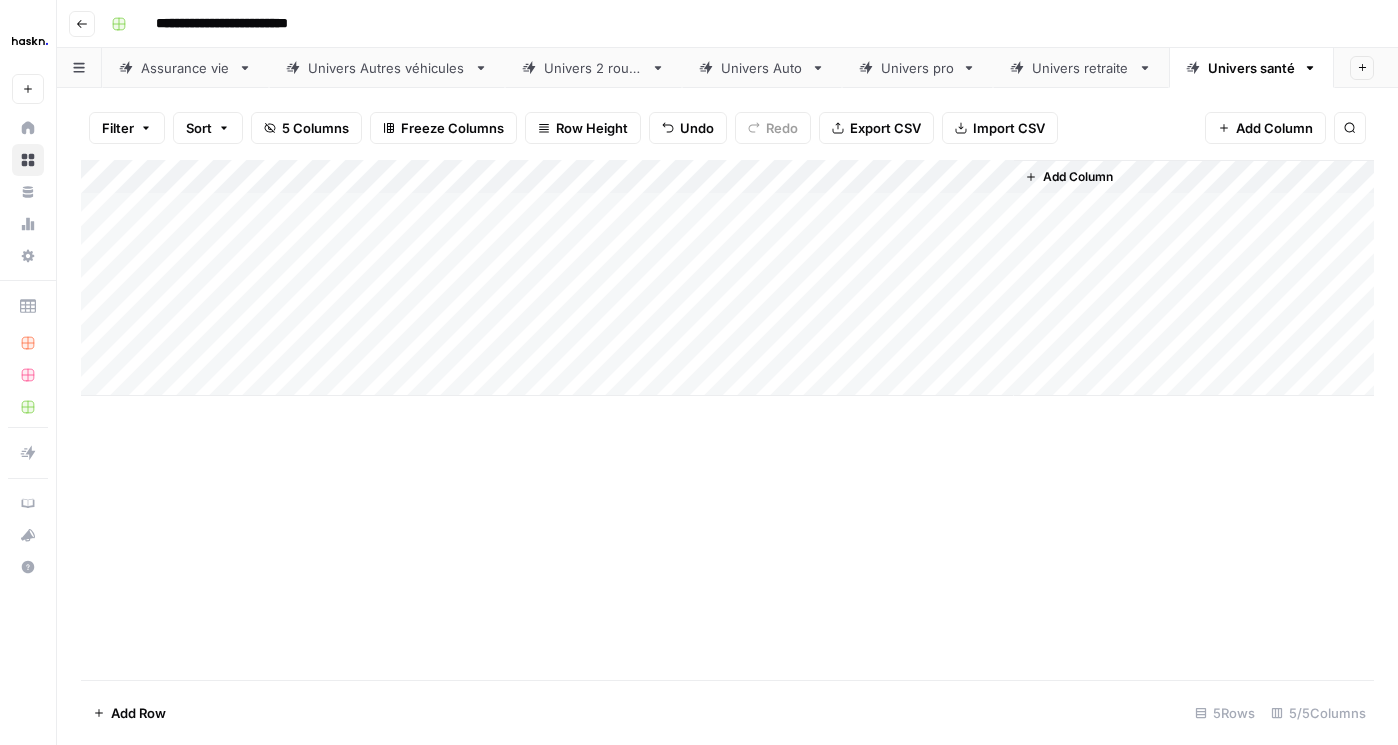 click on "Add Column" at bounding box center [727, 278] 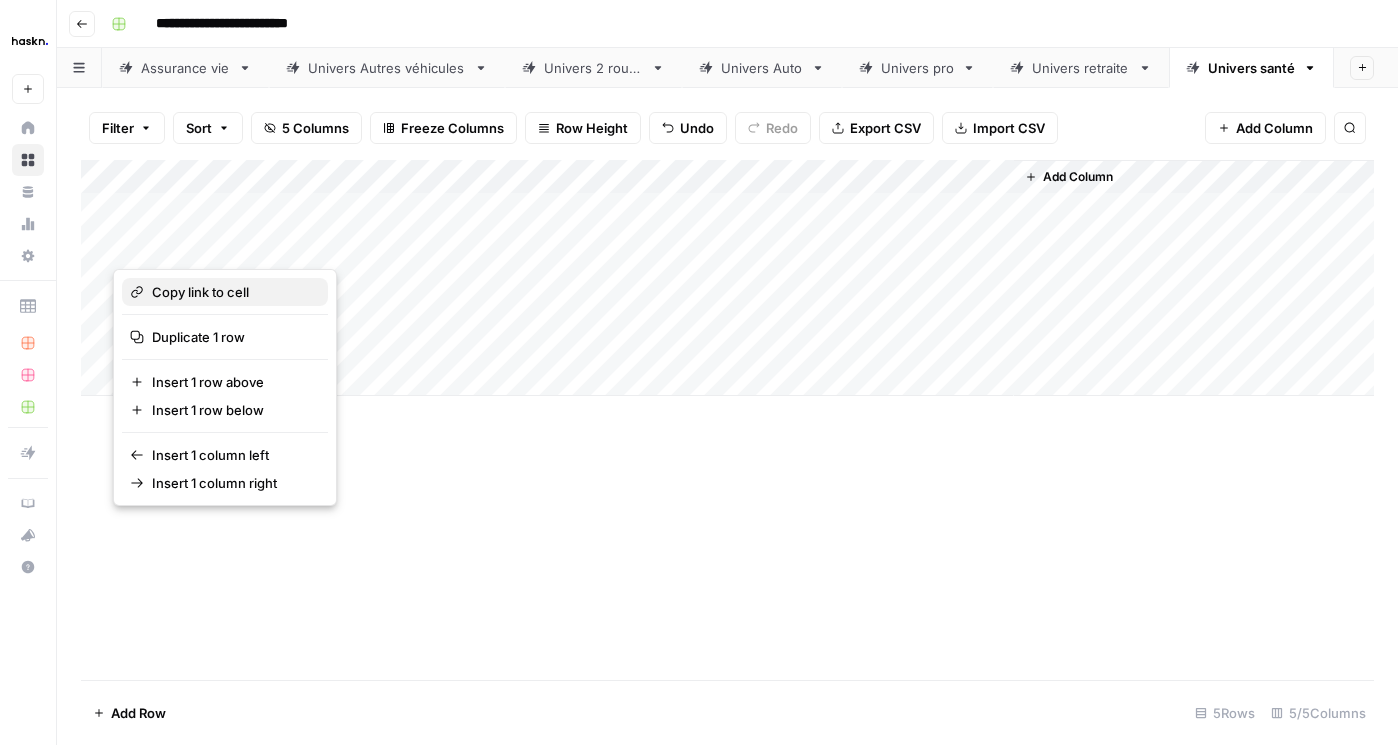click on "Copy link to cell" at bounding box center [232, 292] 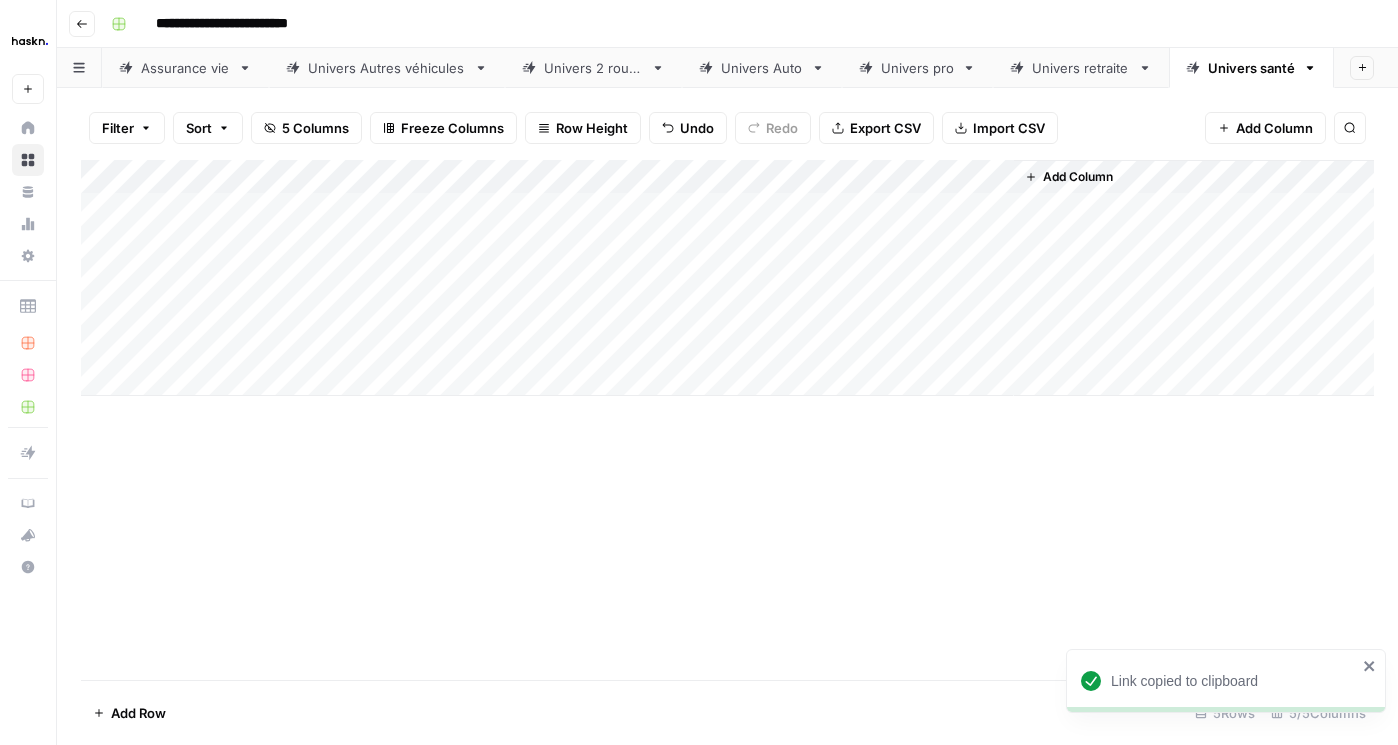 click on "Add Column" at bounding box center [727, 278] 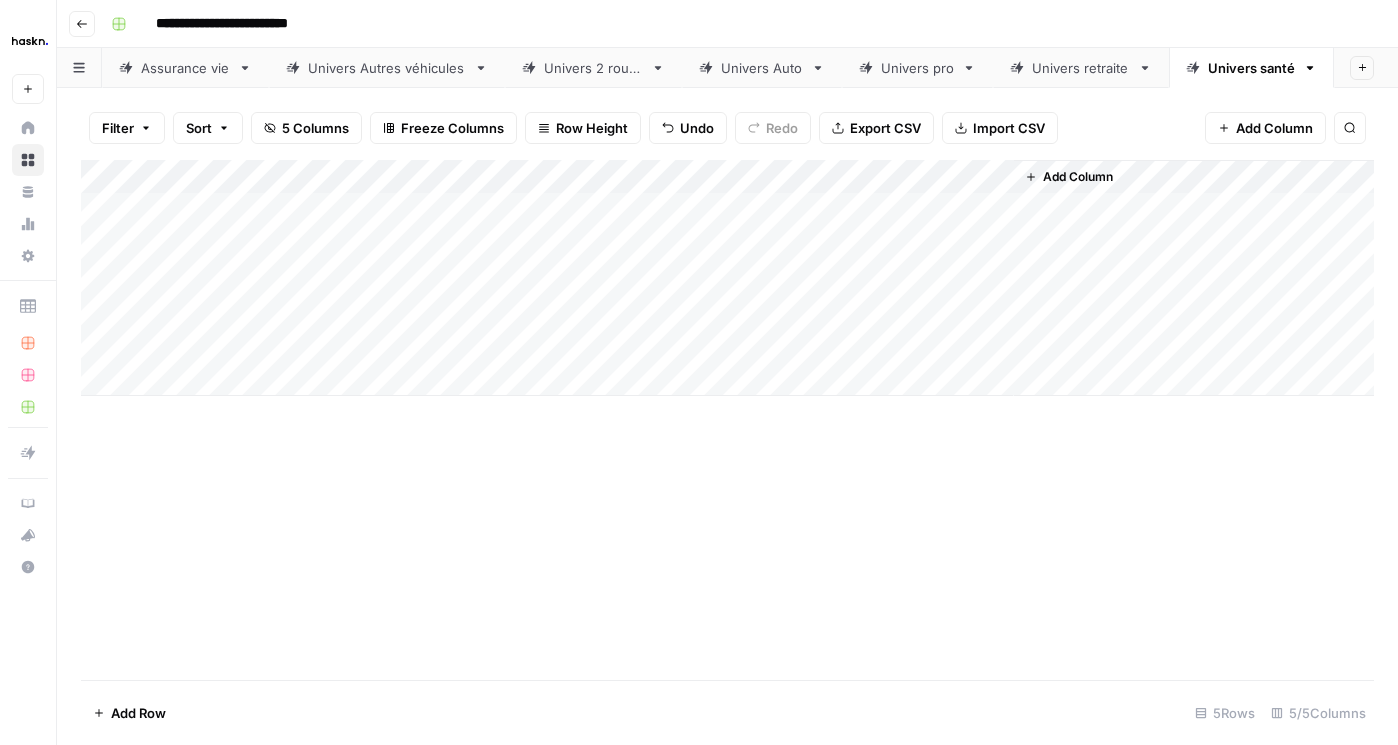 click on "Add Column" at bounding box center [727, 278] 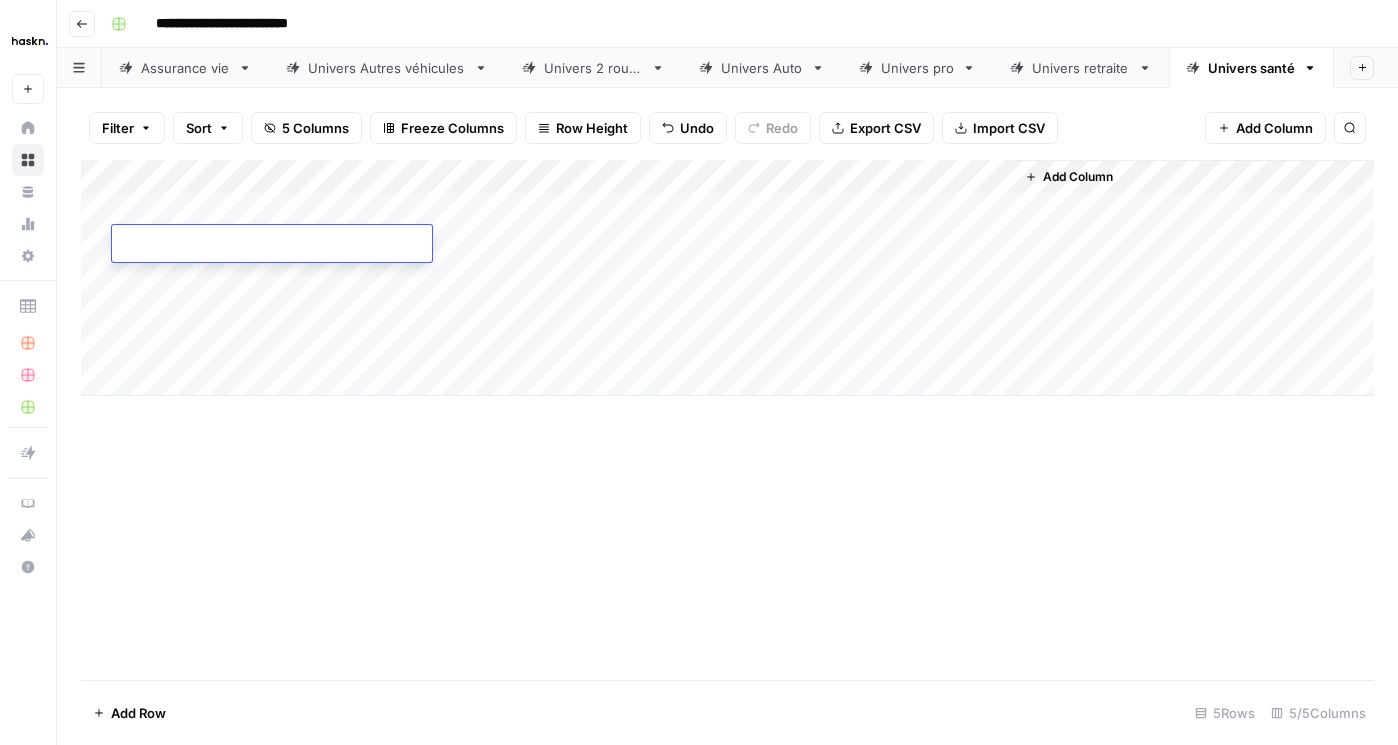 click on "Add Column" at bounding box center (727, 420) 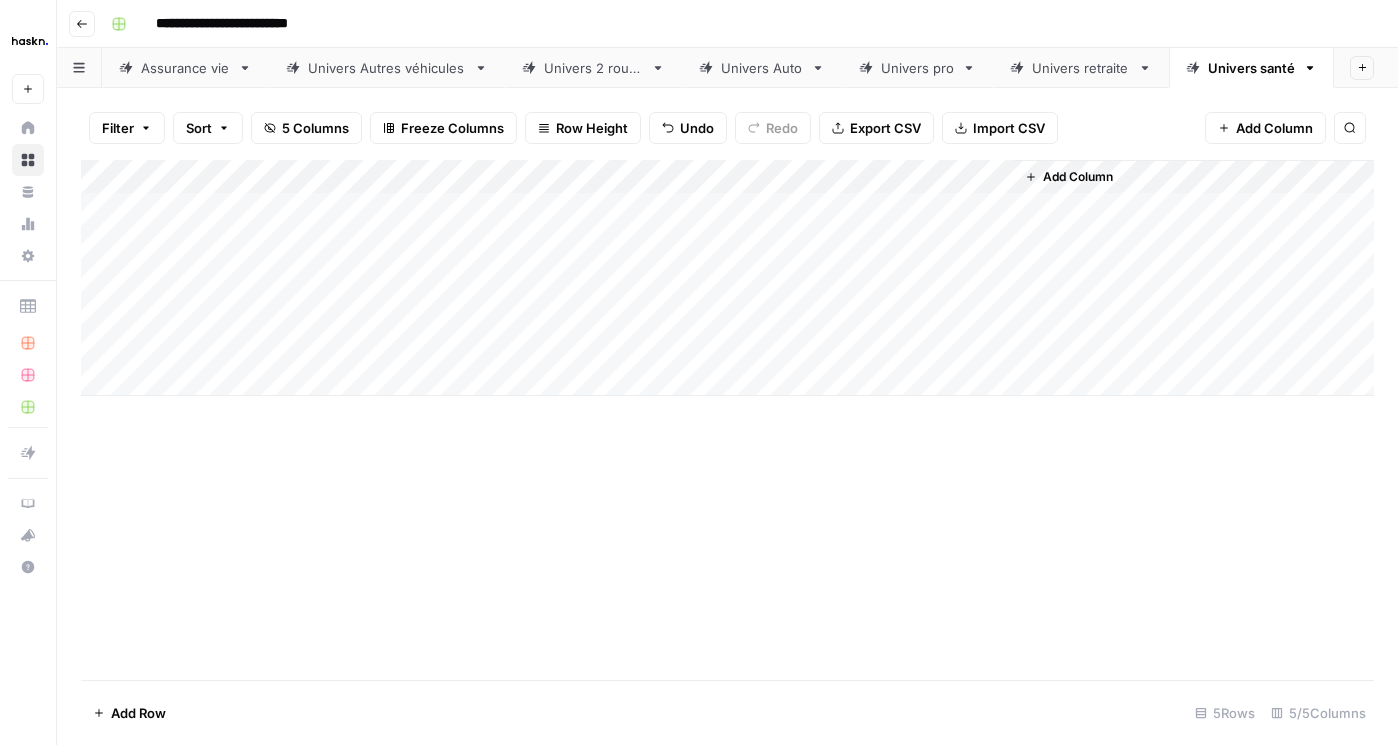 click on "Add Column" at bounding box center (727, 278) 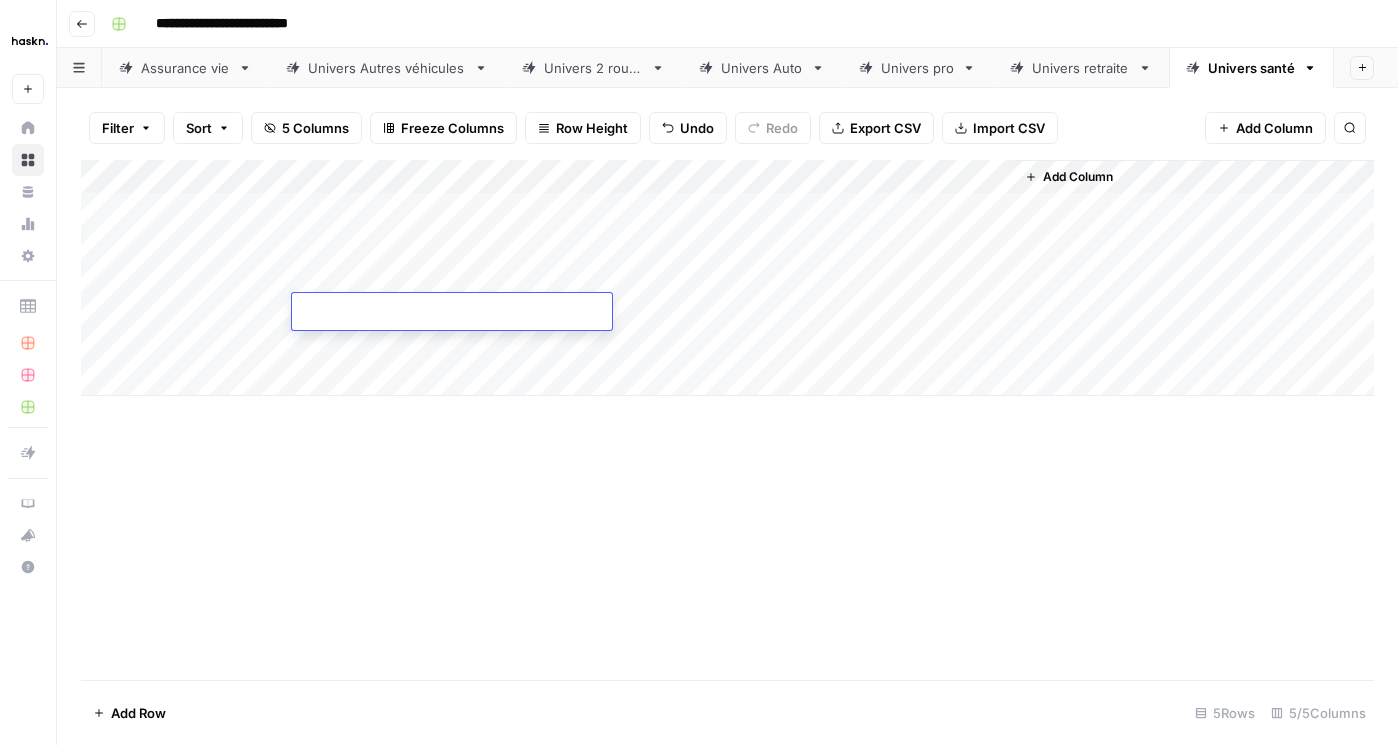 click at bounding box center [452, 313] 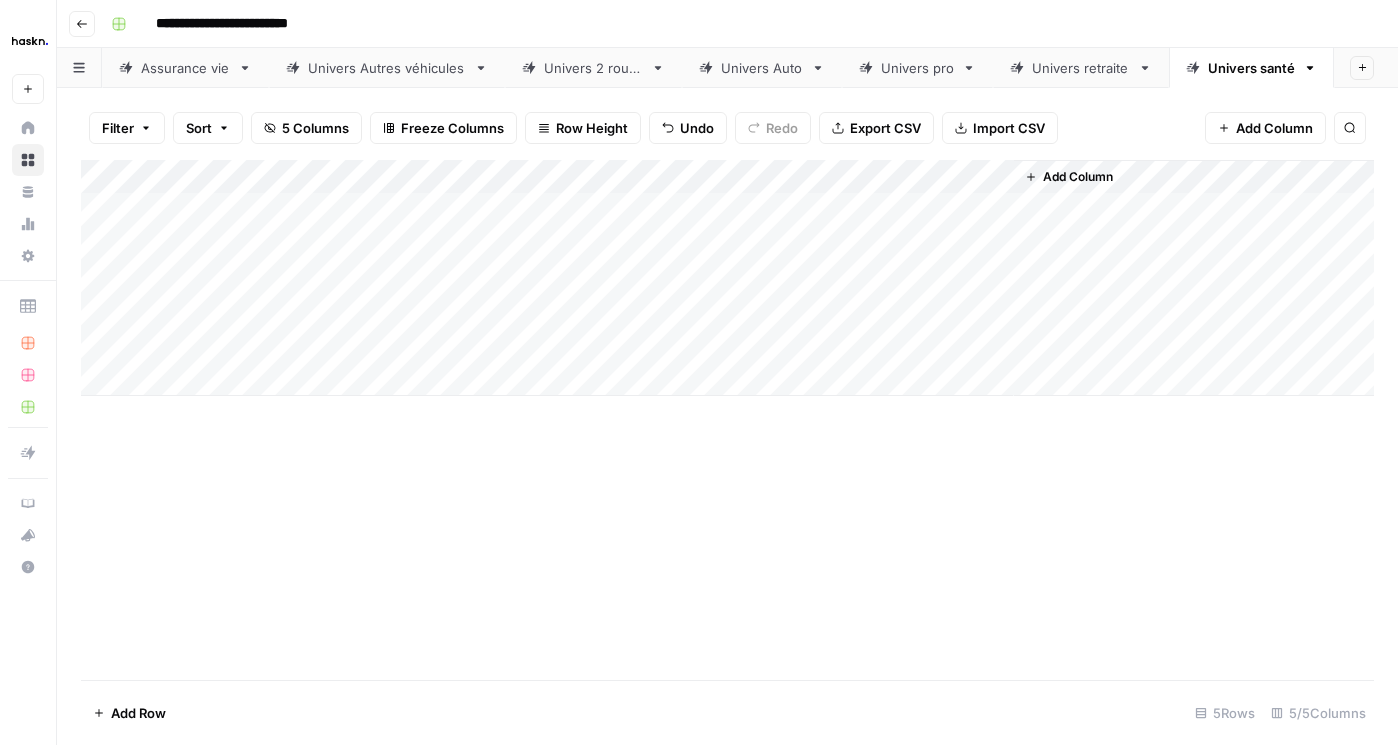 click on "Add Column" at bounding box center (727, 278) 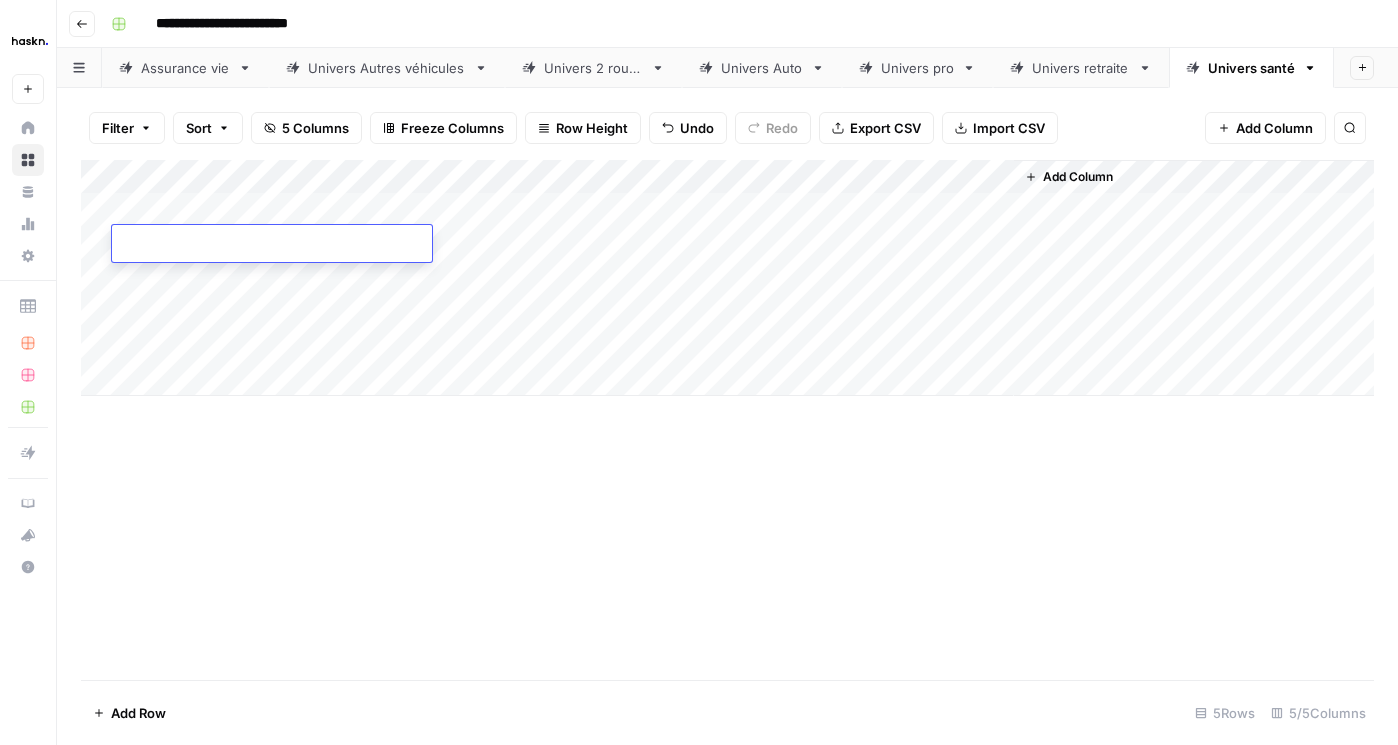 click at bounding box center (272, 245) 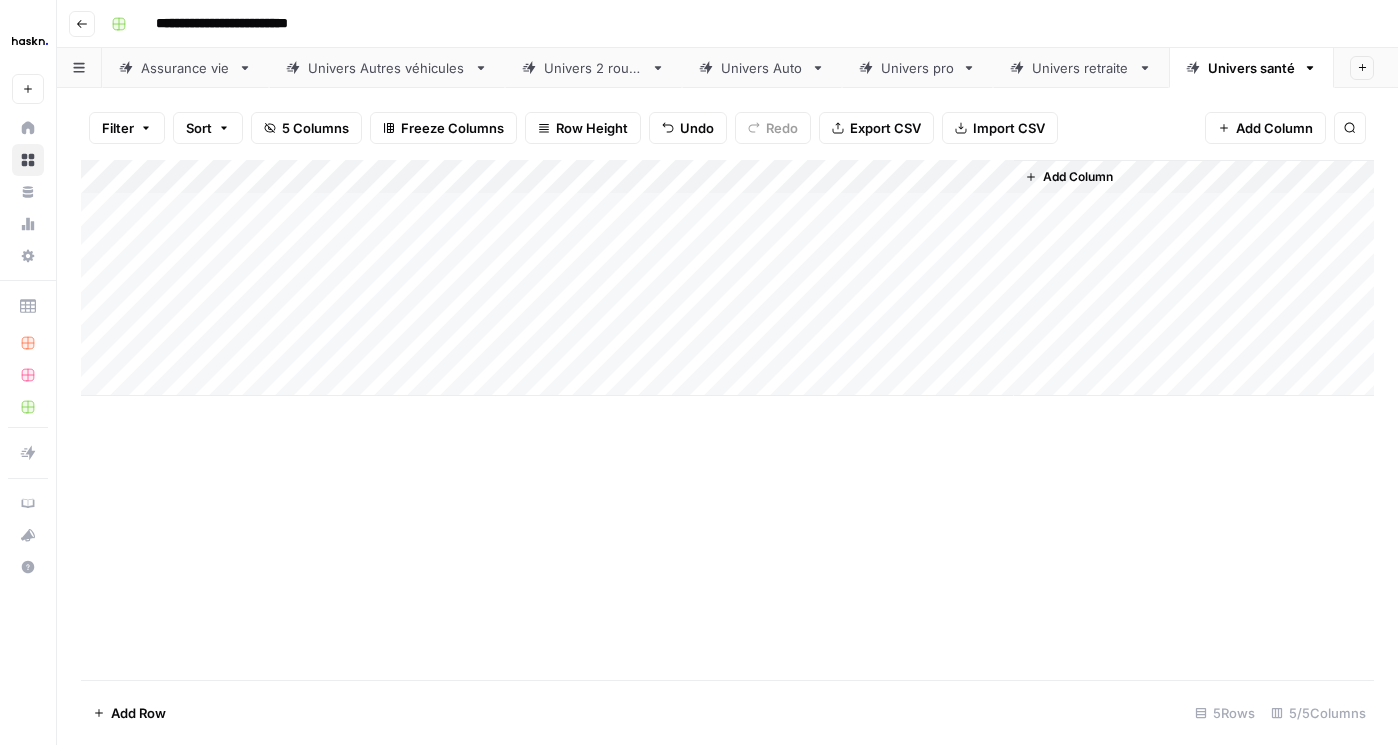 click on "Add Column" at bounding box center (727, 278) 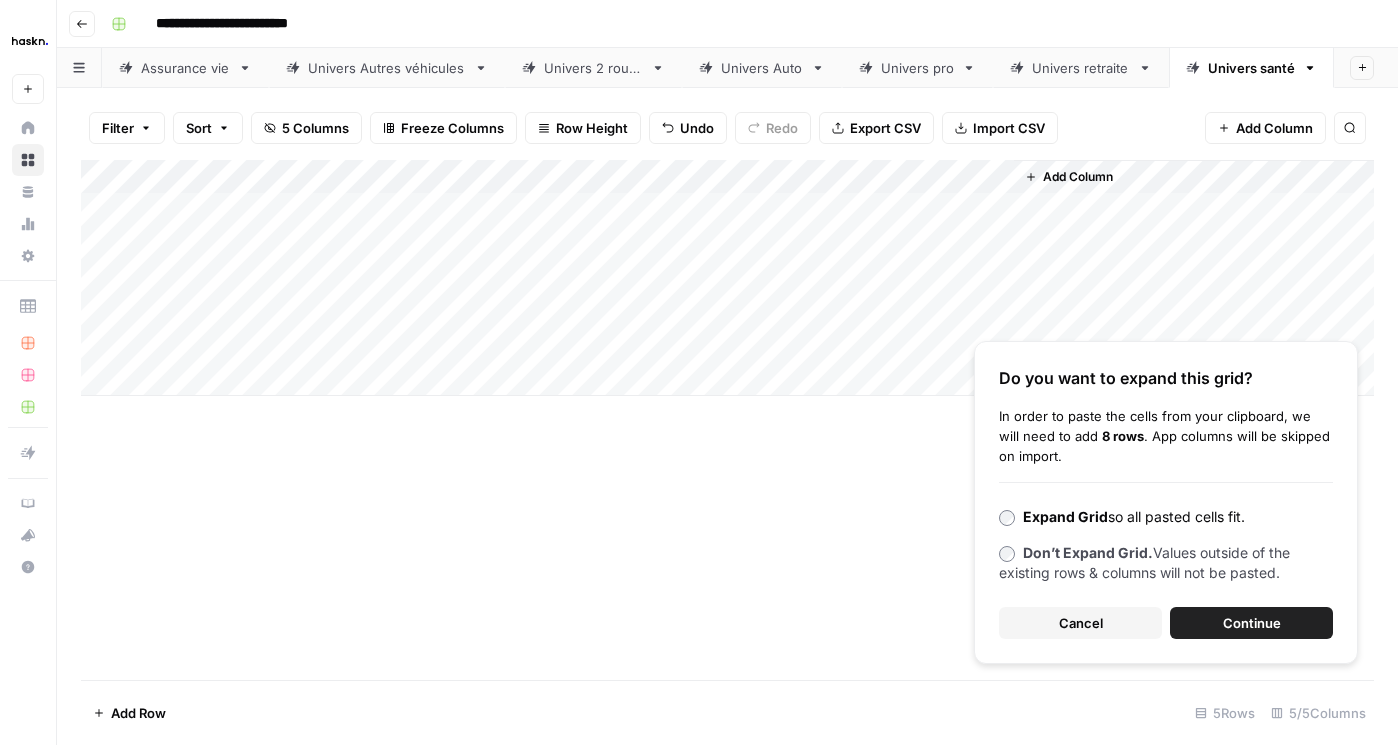 click on "Continue" at bounding box center [1251, 623] 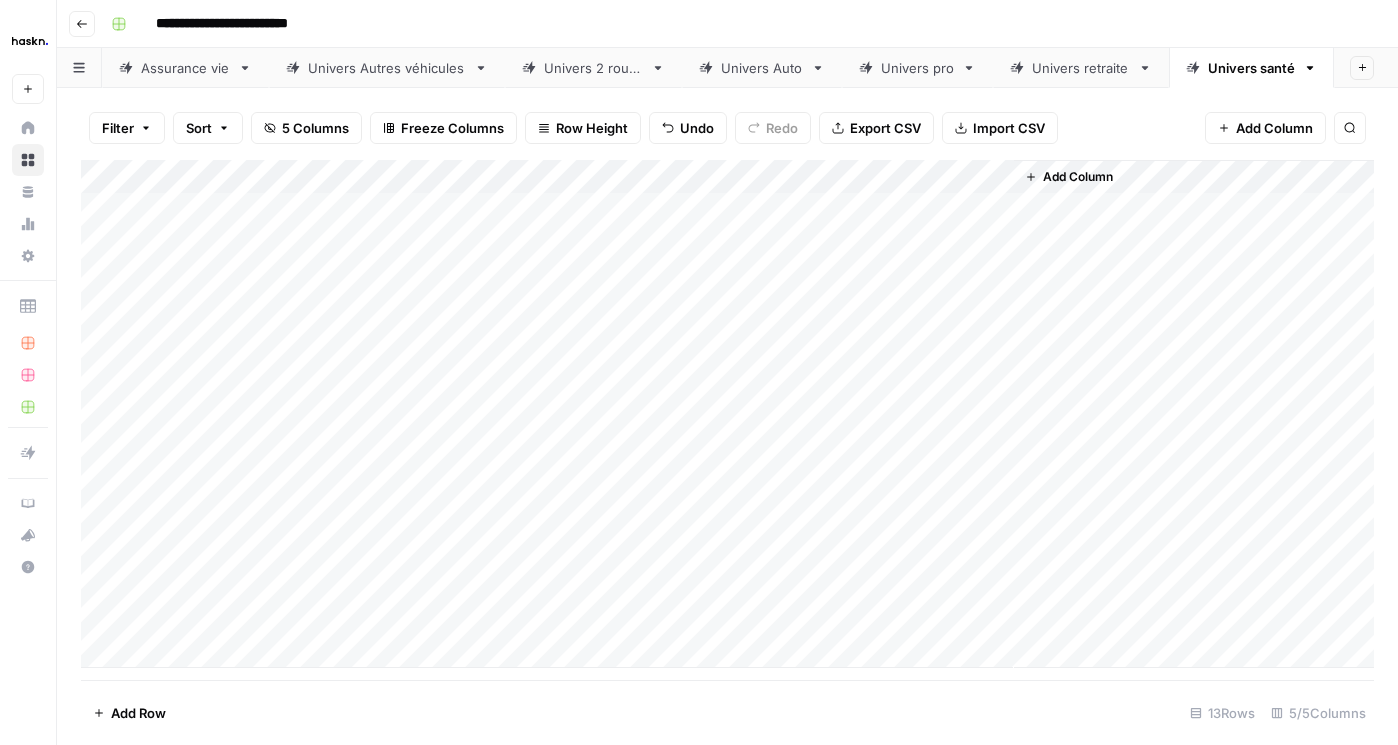 click on "Add Column" at bounding box center (727, 414) 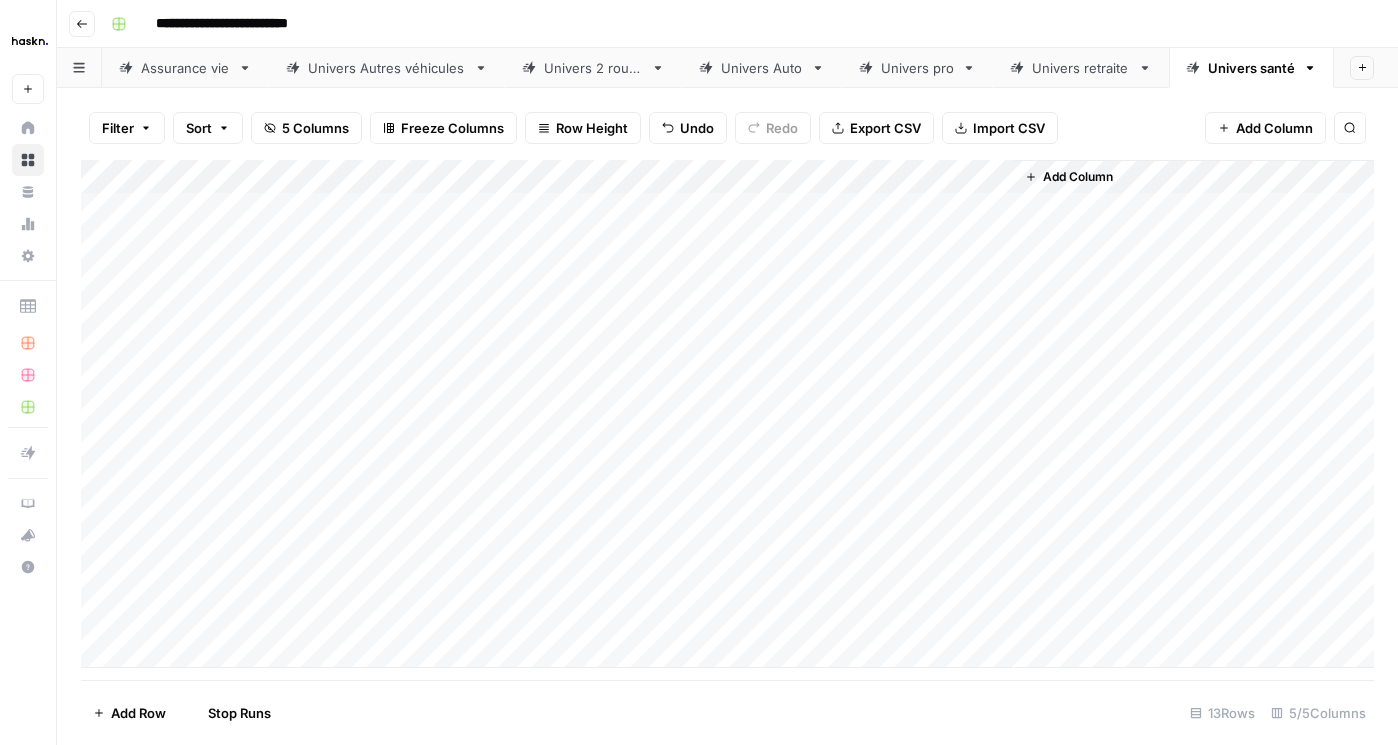 click on "Add Column" at bounding box center (727, 414) 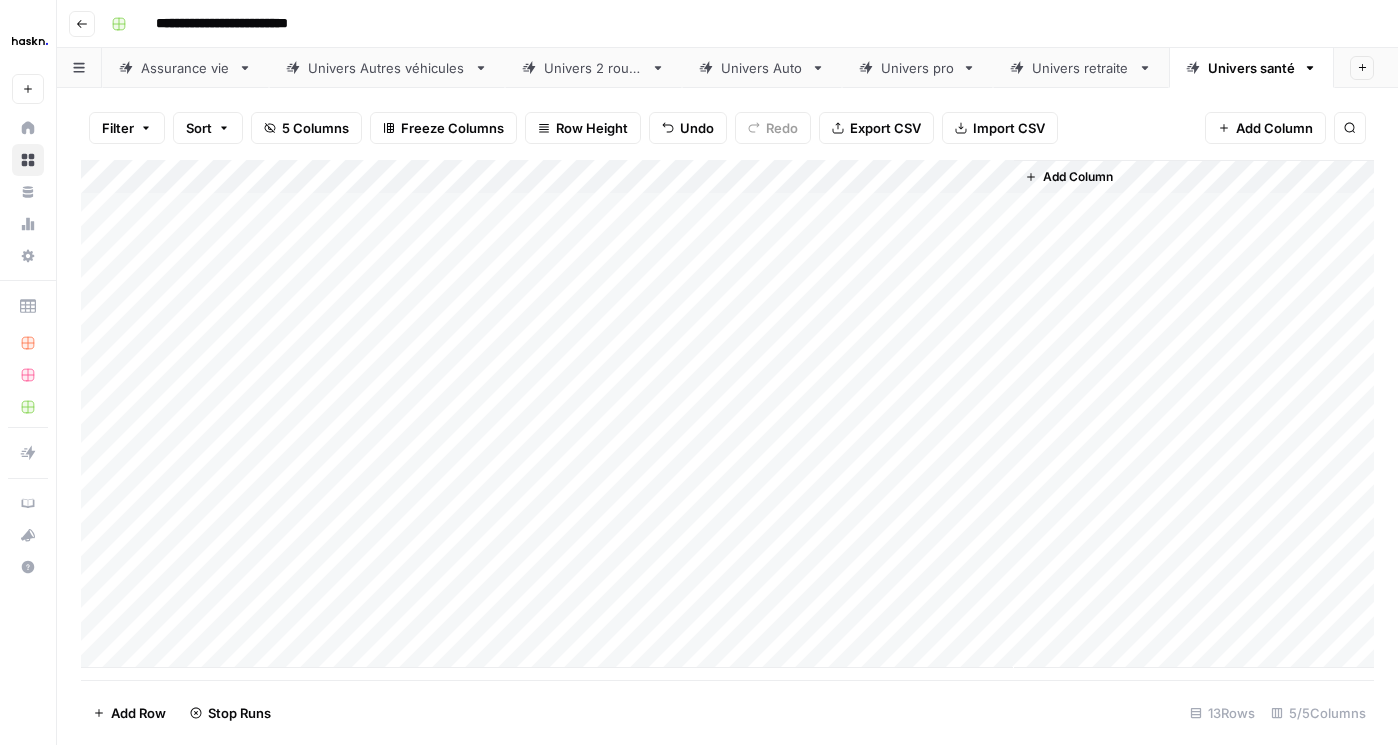click on "Add Column" at bounding box center (727, 414) 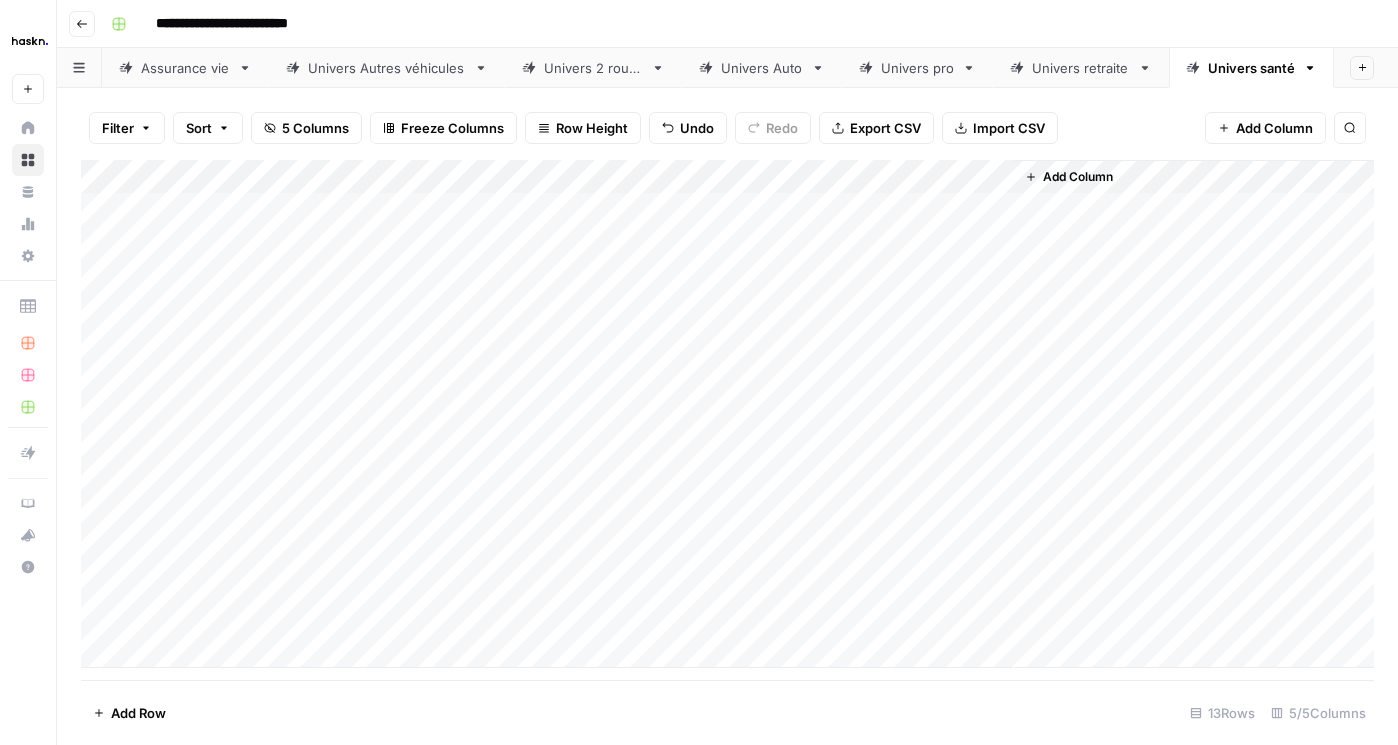 click on "Add Column" at bounding box center [727, 414] 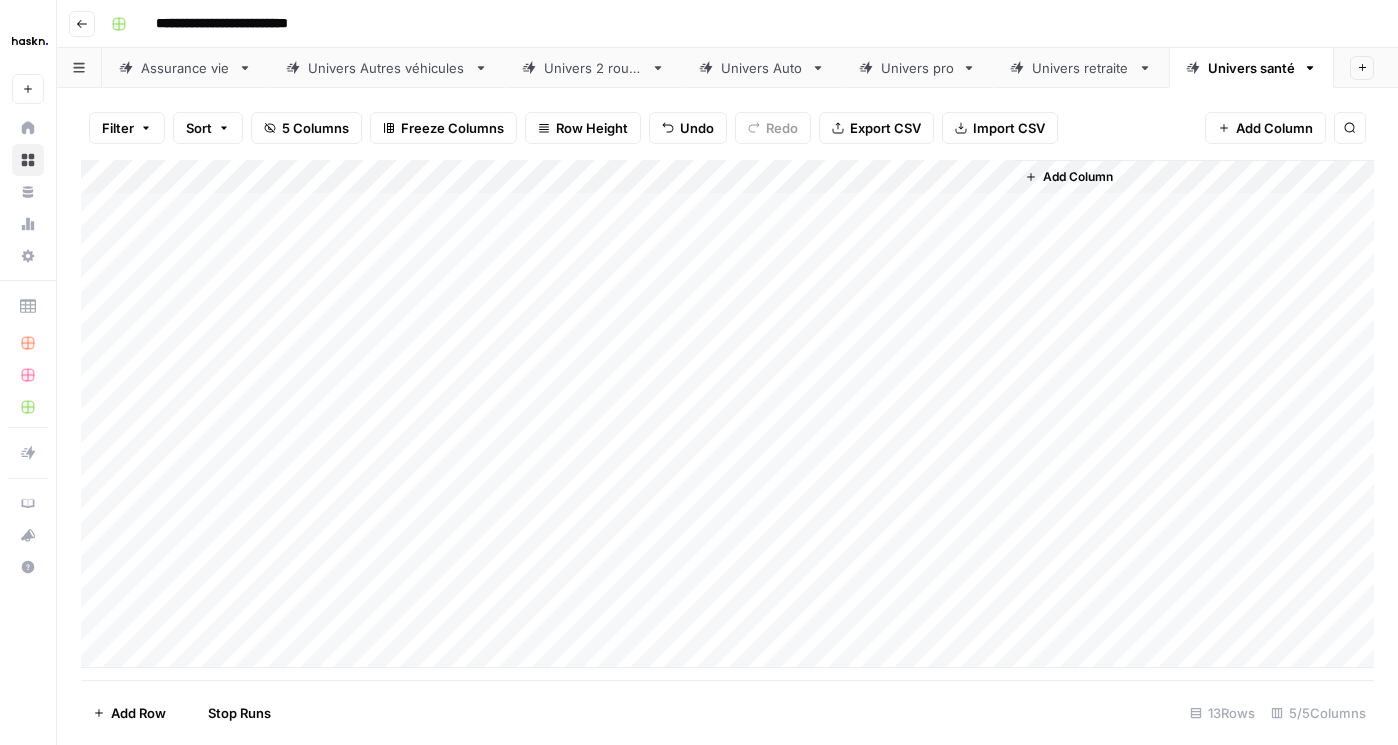 click on "Add Column" at bounding box center [727, 414] 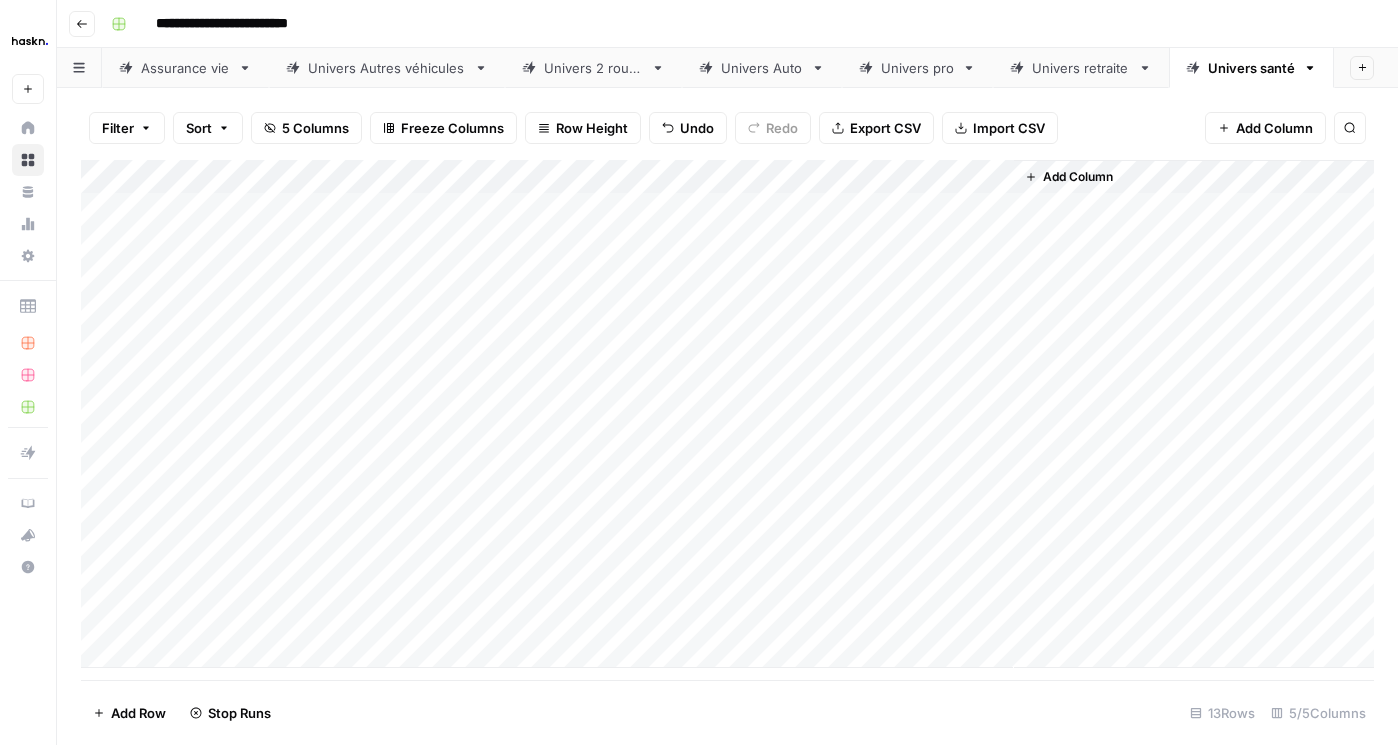 click on "Add Column" at bounding box center (727, 414) 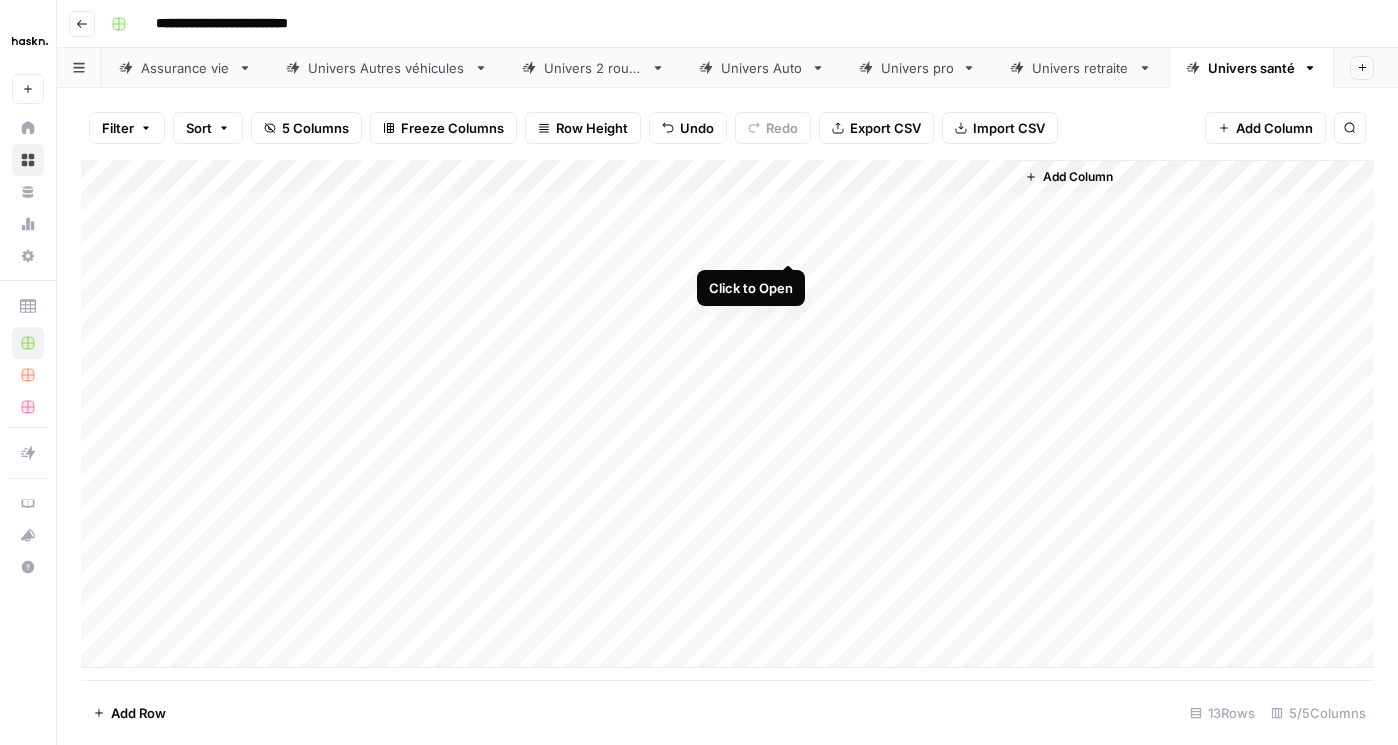click on "Add Column" at bounding box center (727, 414) 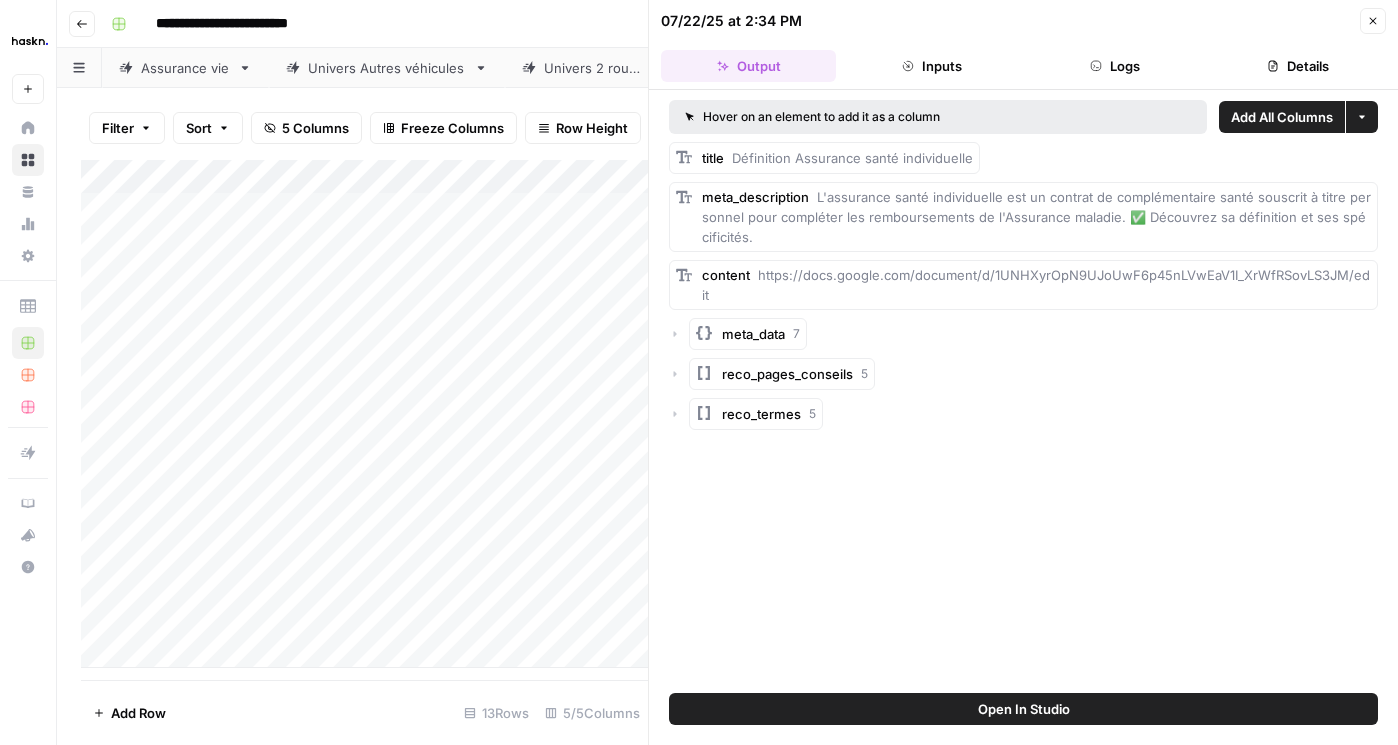 click on "Close" at bounding box center [1373, 21] 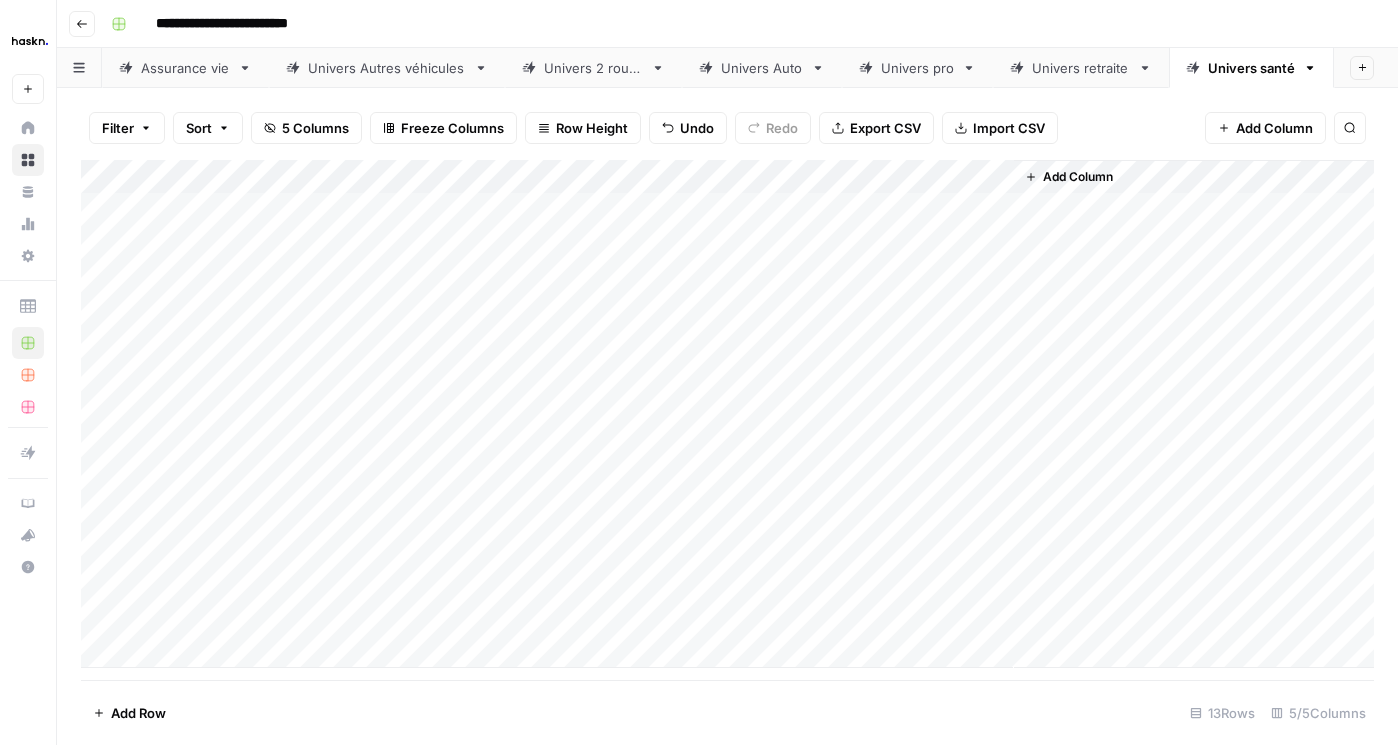 click on "Add Column" at bounding box center [727, 414] 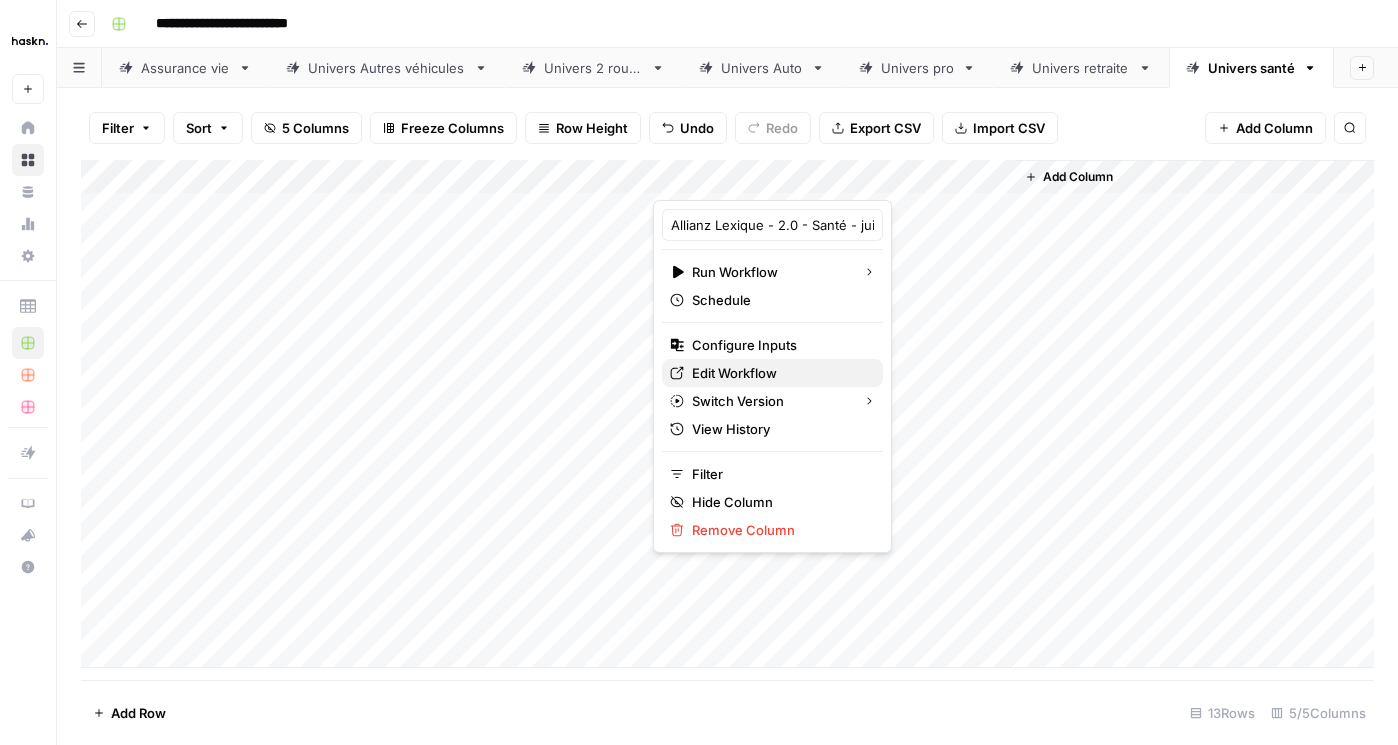click on "Edit Workflow" at bounding box center [779, 373] 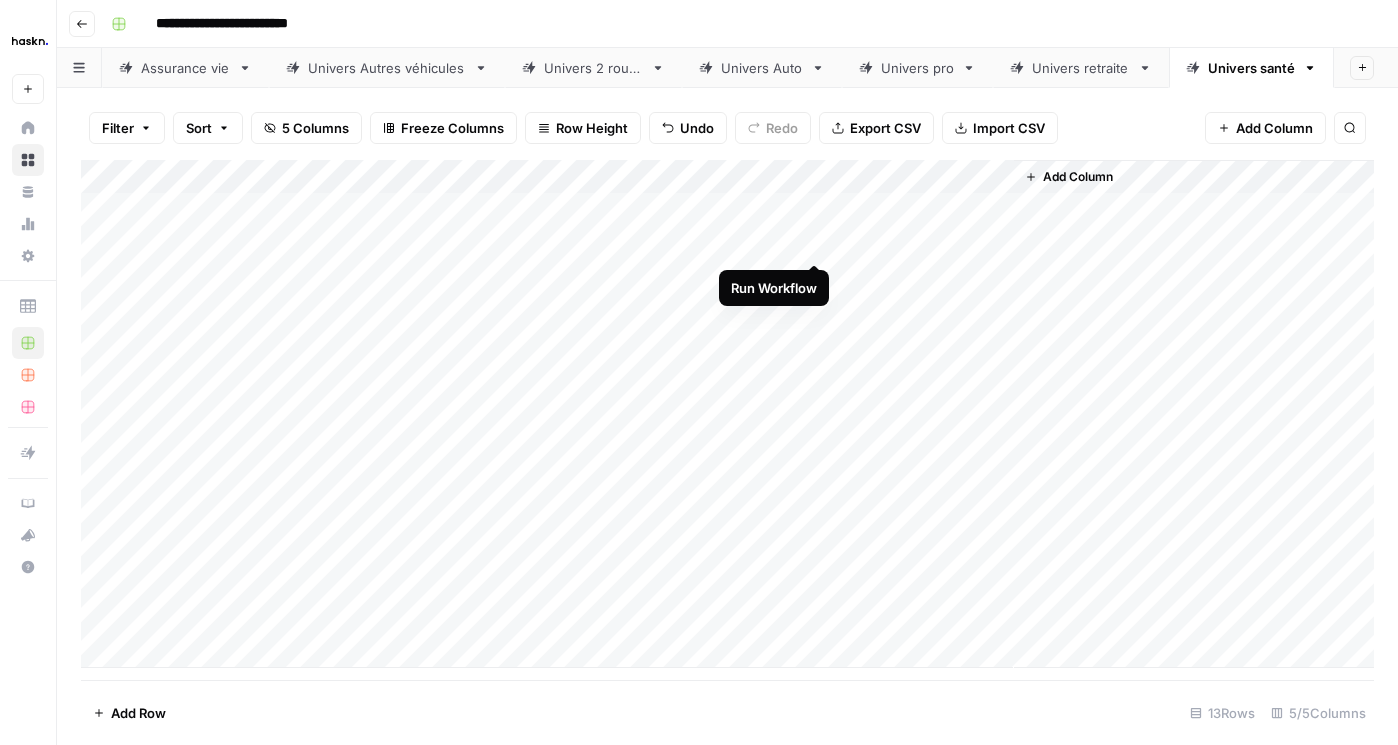 click on "Add Column" at bounding box center (727, 414) 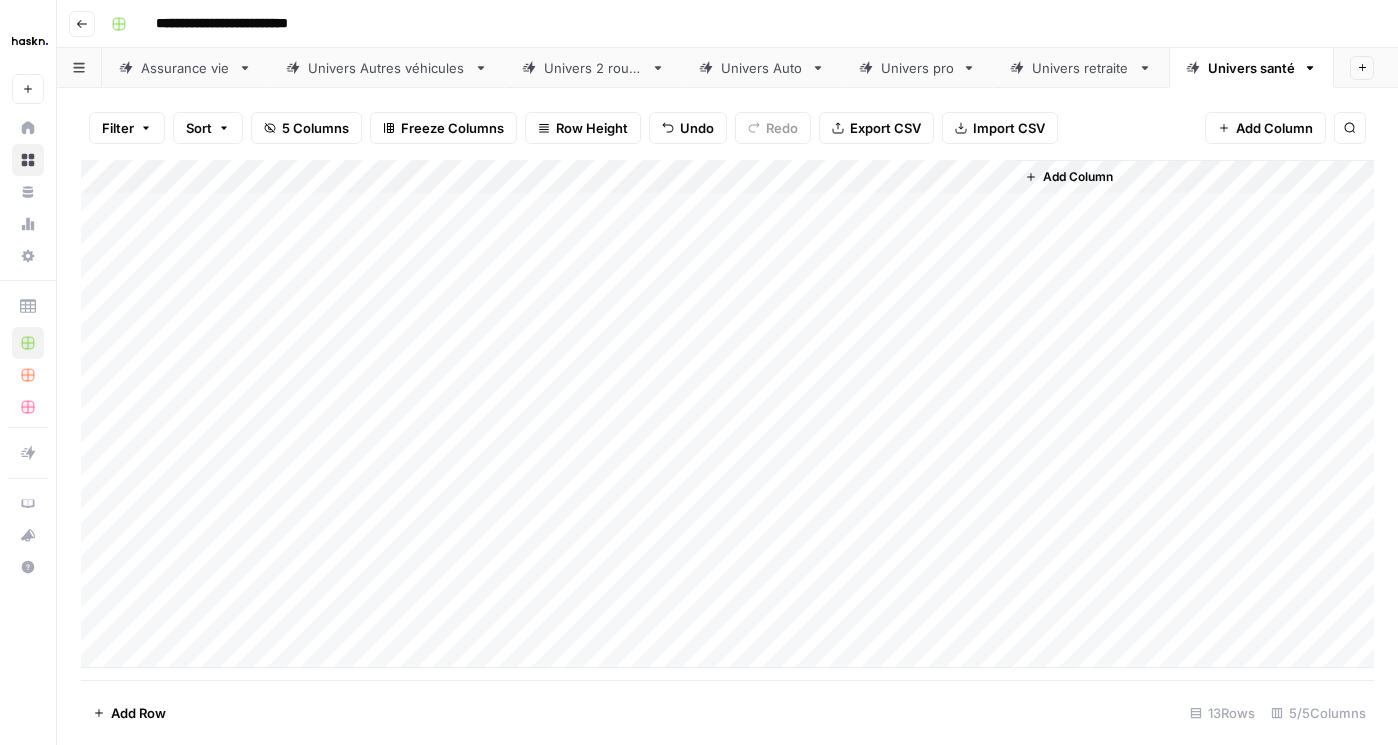 click on "Add Column" at bounding box center [727, 414] 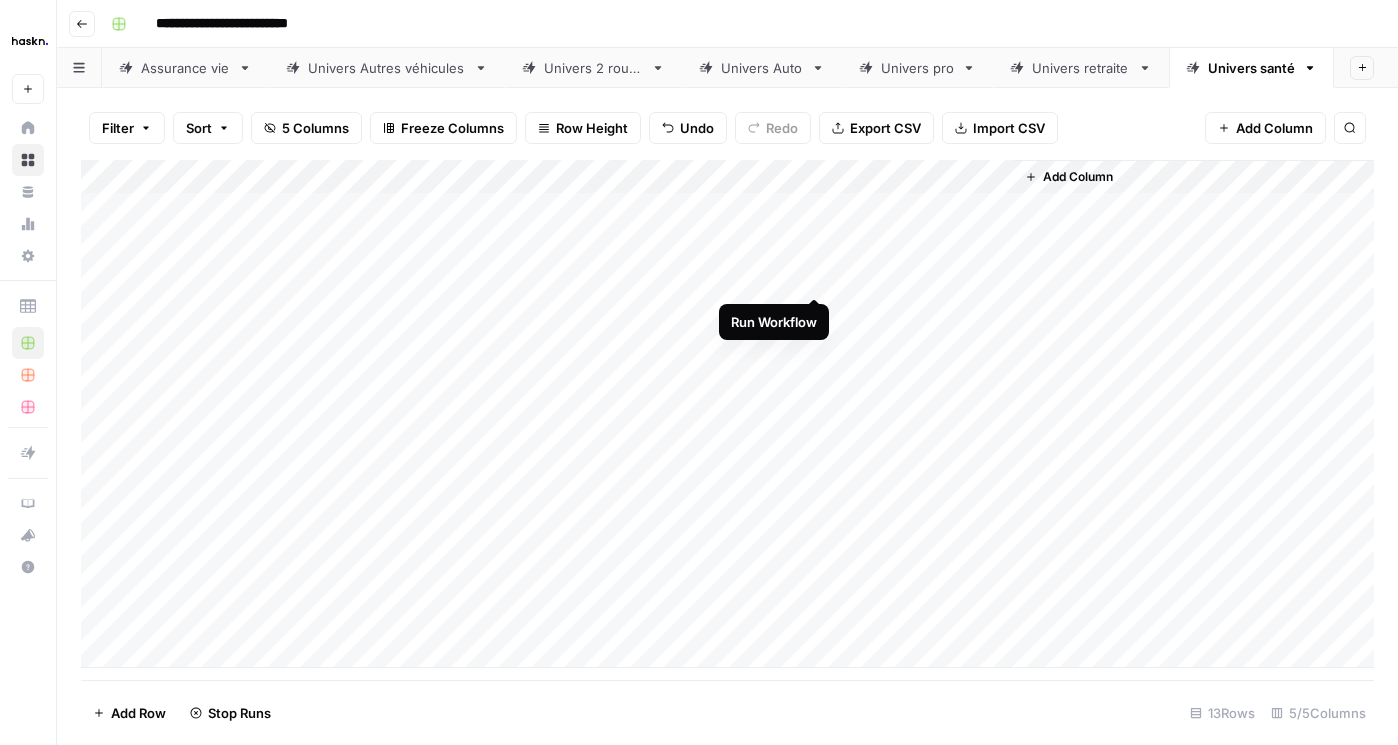 click on "Add Column" at bounding box center (727, 414) 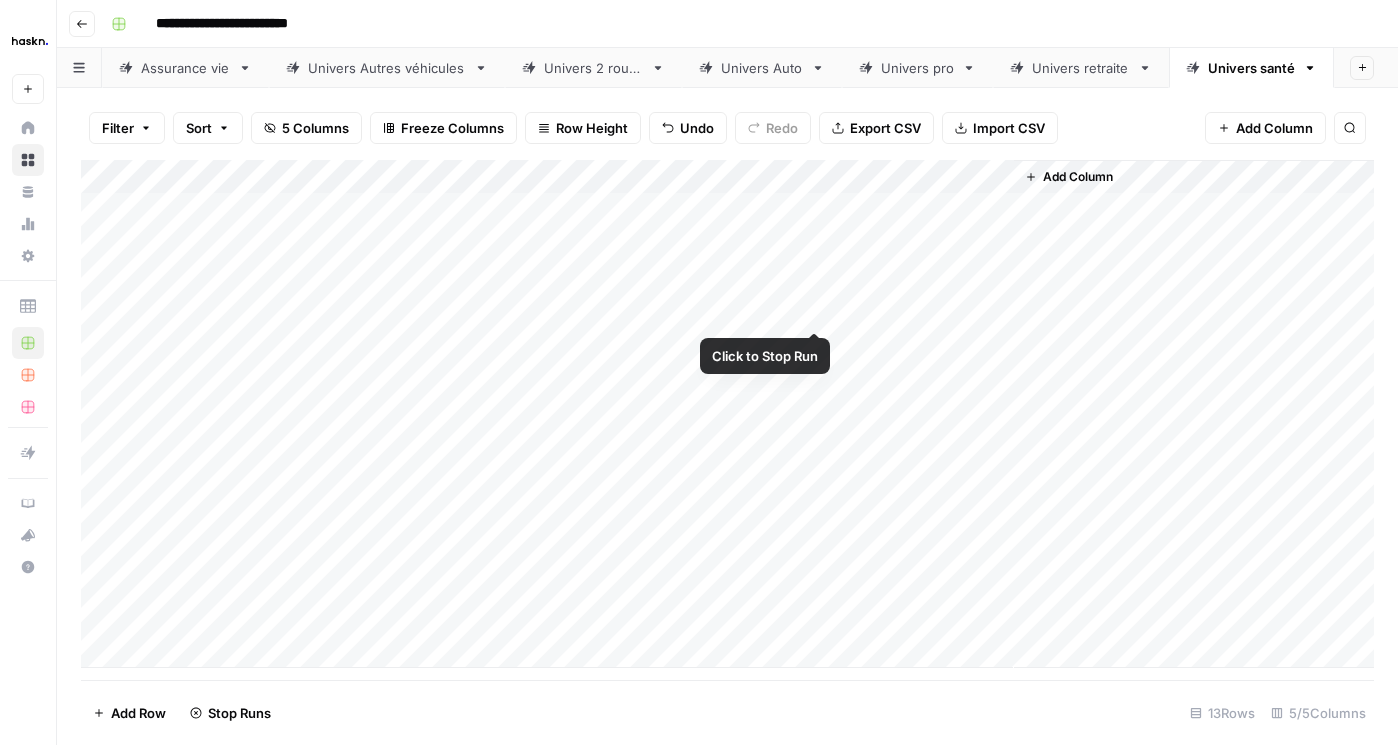 click on "Add Column" at bounding box center (727, 414) 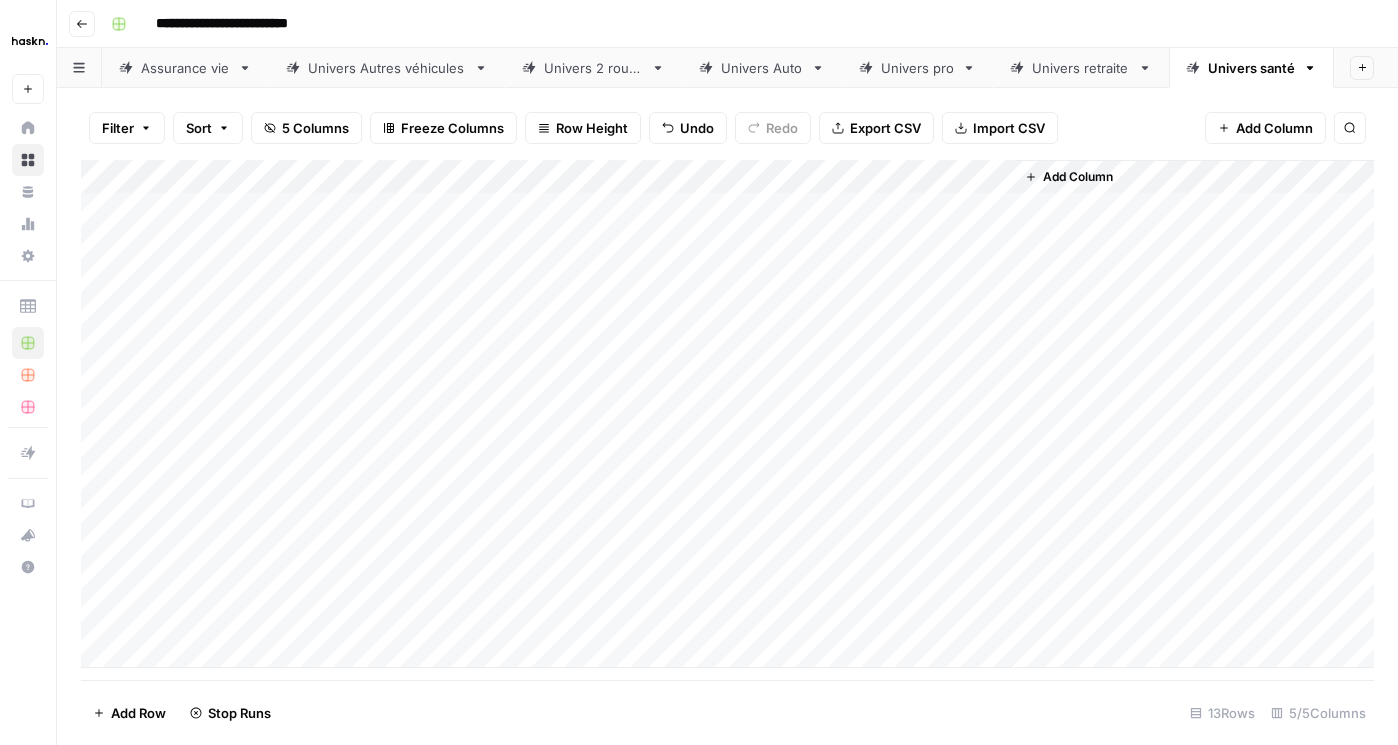 click on "Add Column" at bounding box center (727, 414) 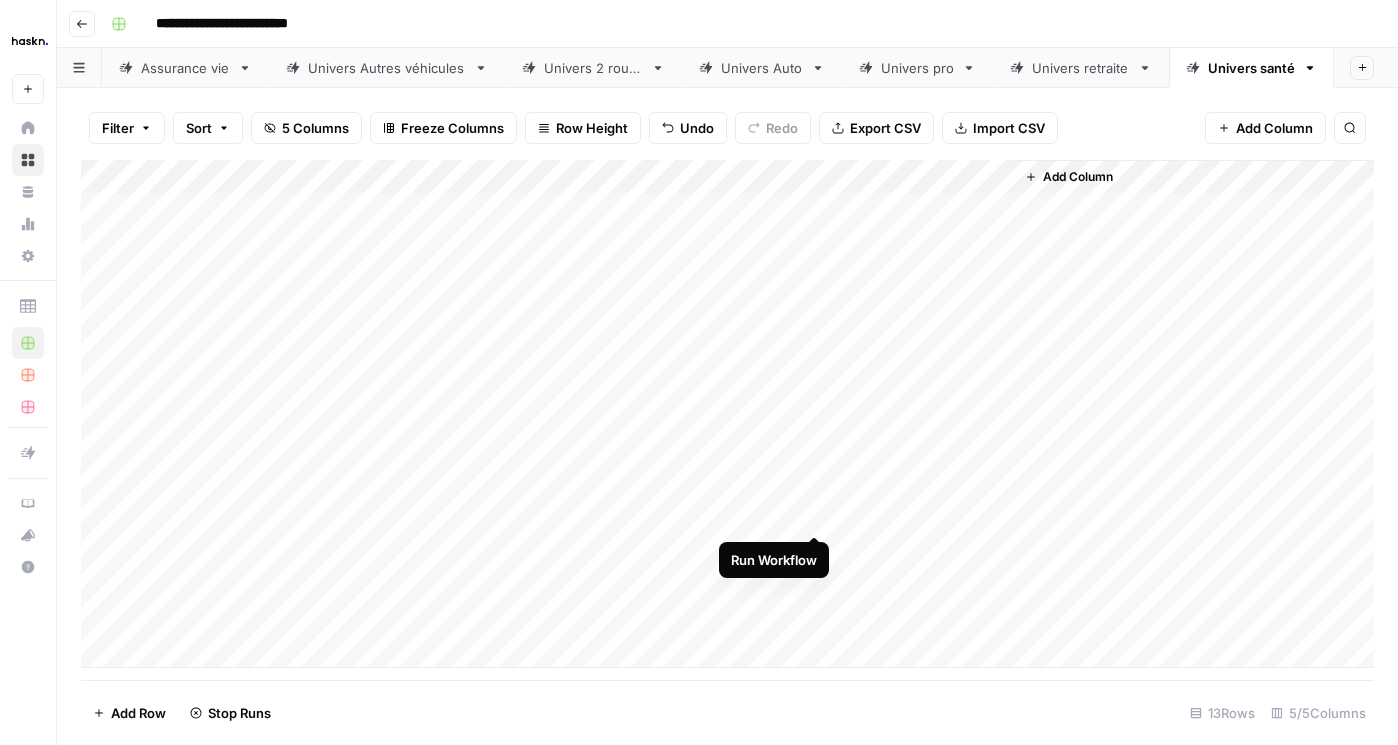 click on "Add Column" at bounding box center (727, 414) 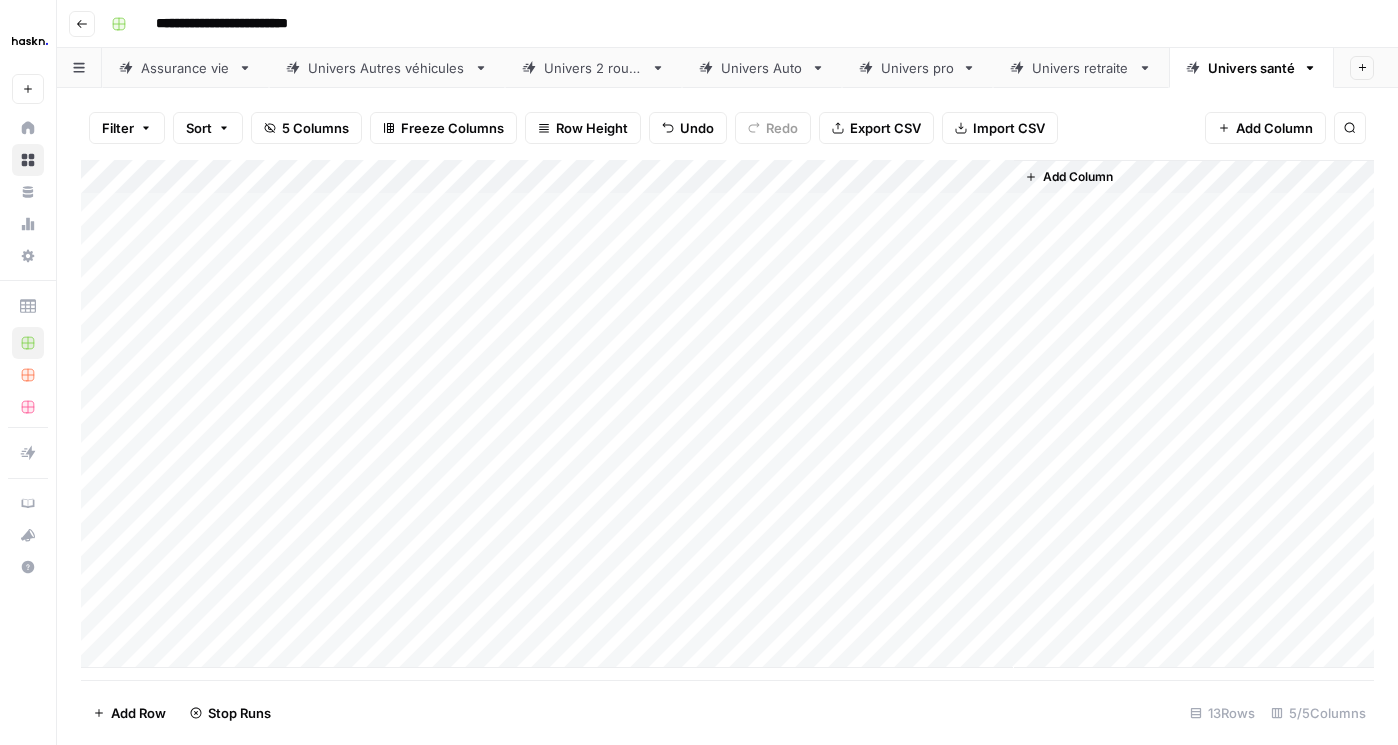 click on "Add Column" at bounding box center (727, 414) 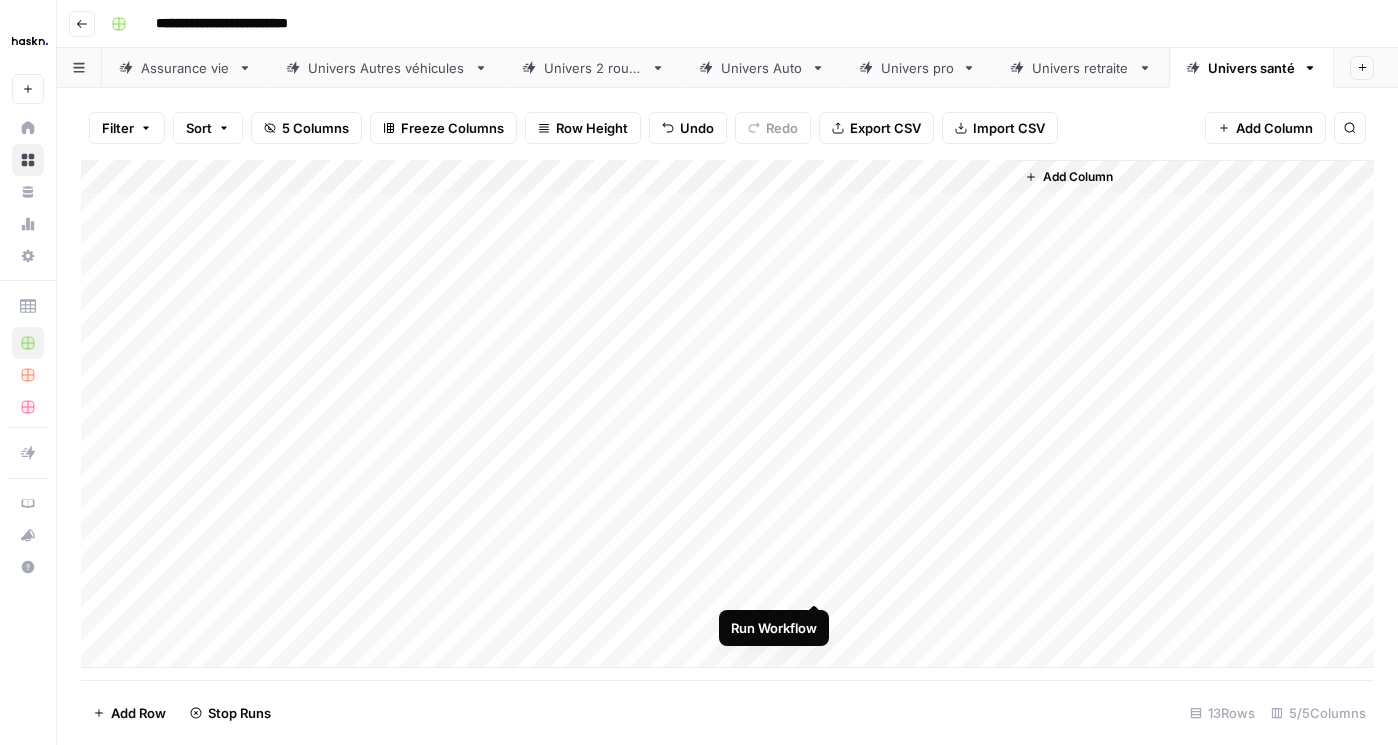 click on "Add Column" at bounding box center (727, 414) 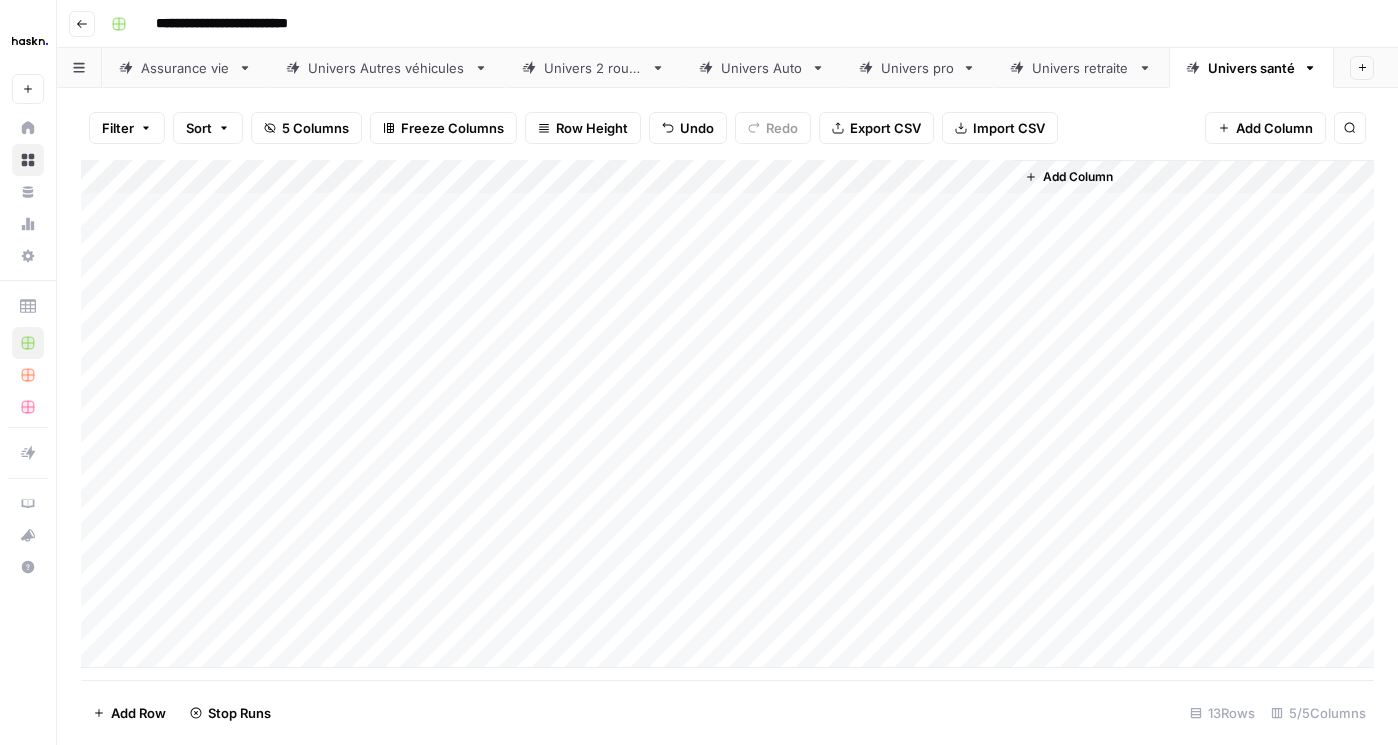 click on "Add Column" at bounding box center [727, 414] 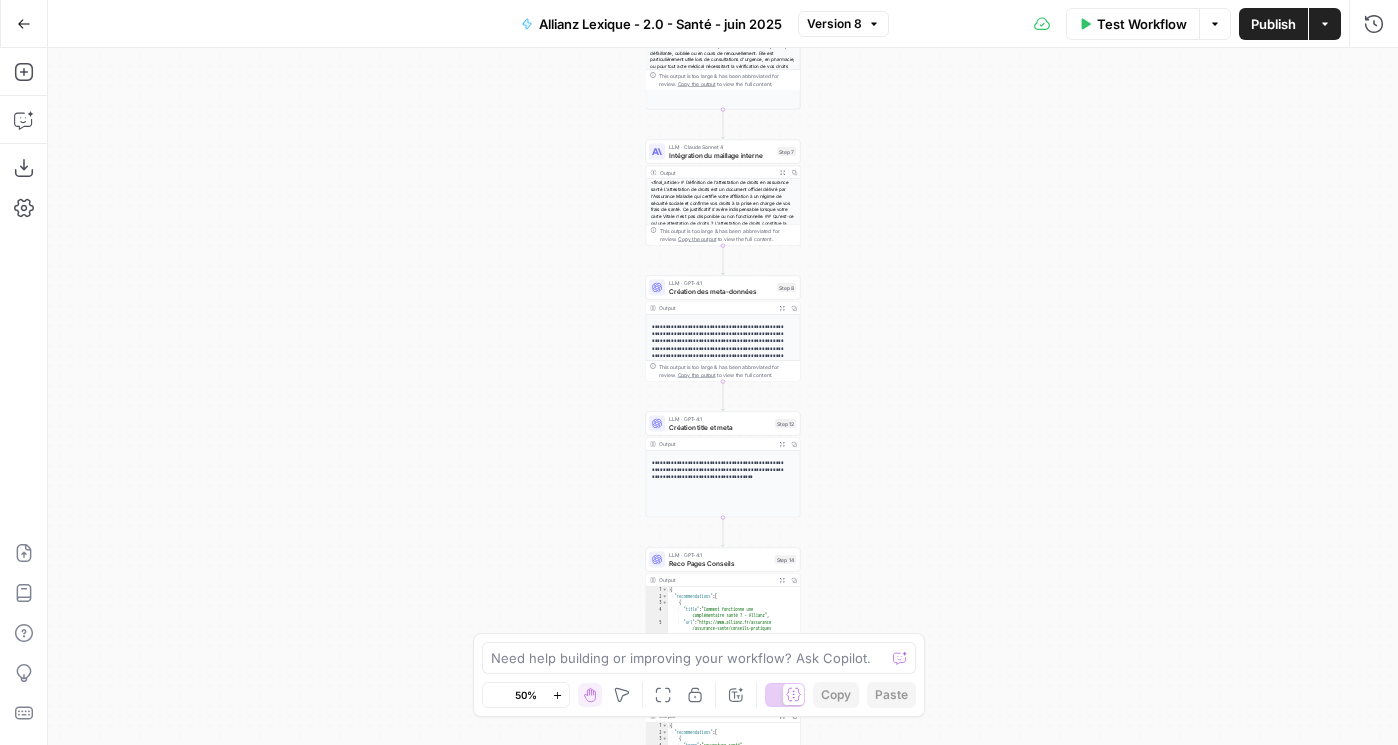 scroll, scrollTop: 0, scrollLeft: 0, axis: both 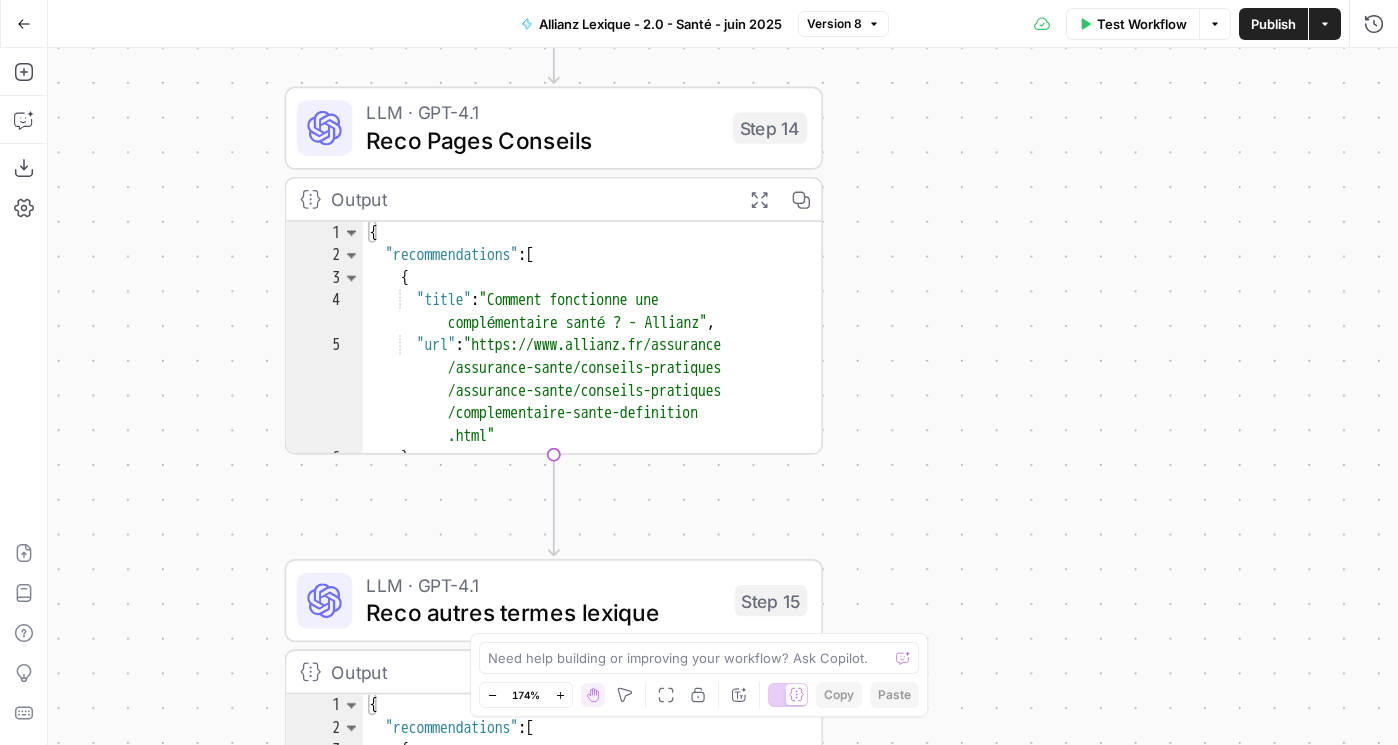 drag, startPoint x: 943, startPoint y: 556, endPoint x: 949, endPoint y: 109, distance: 447.04025 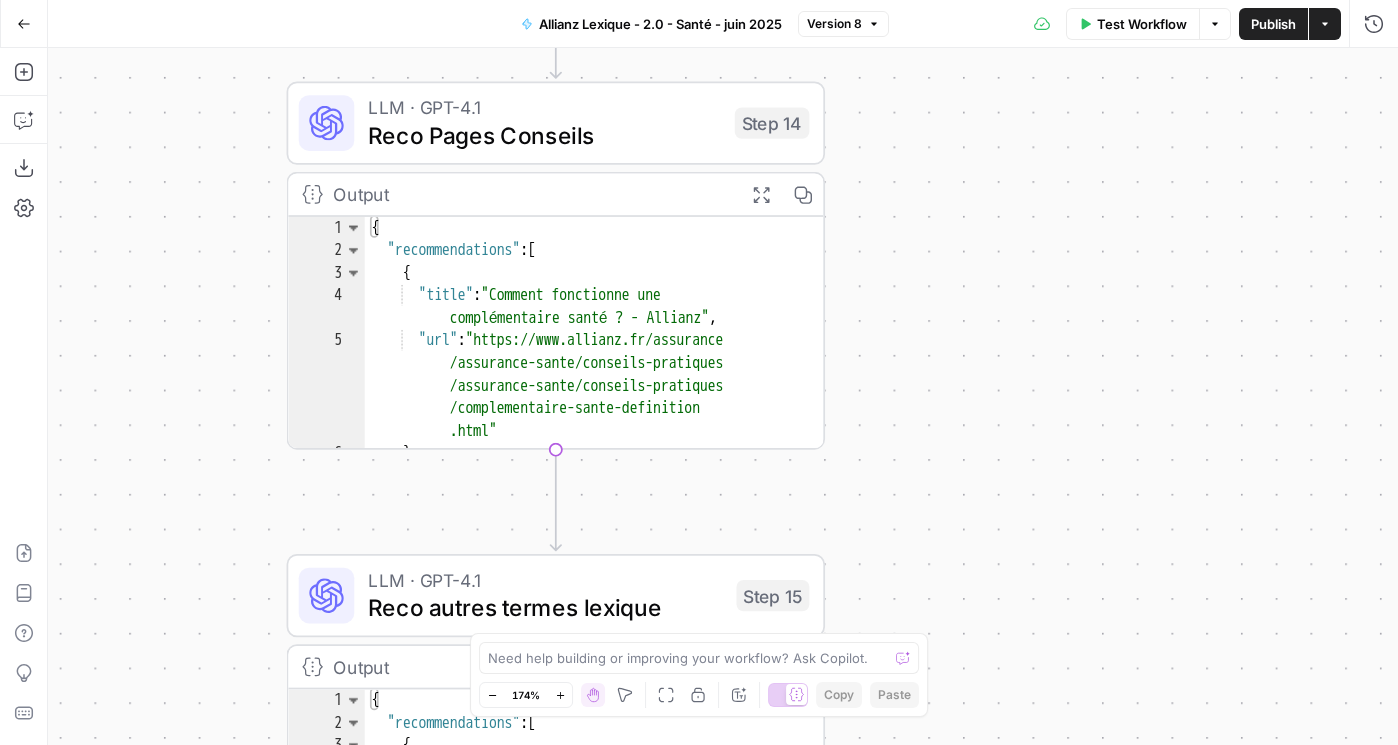 drag, startPoint x: 919, startPoint y: 560, endPoint x: 923, endPoint y: 114, distance: 446.01794 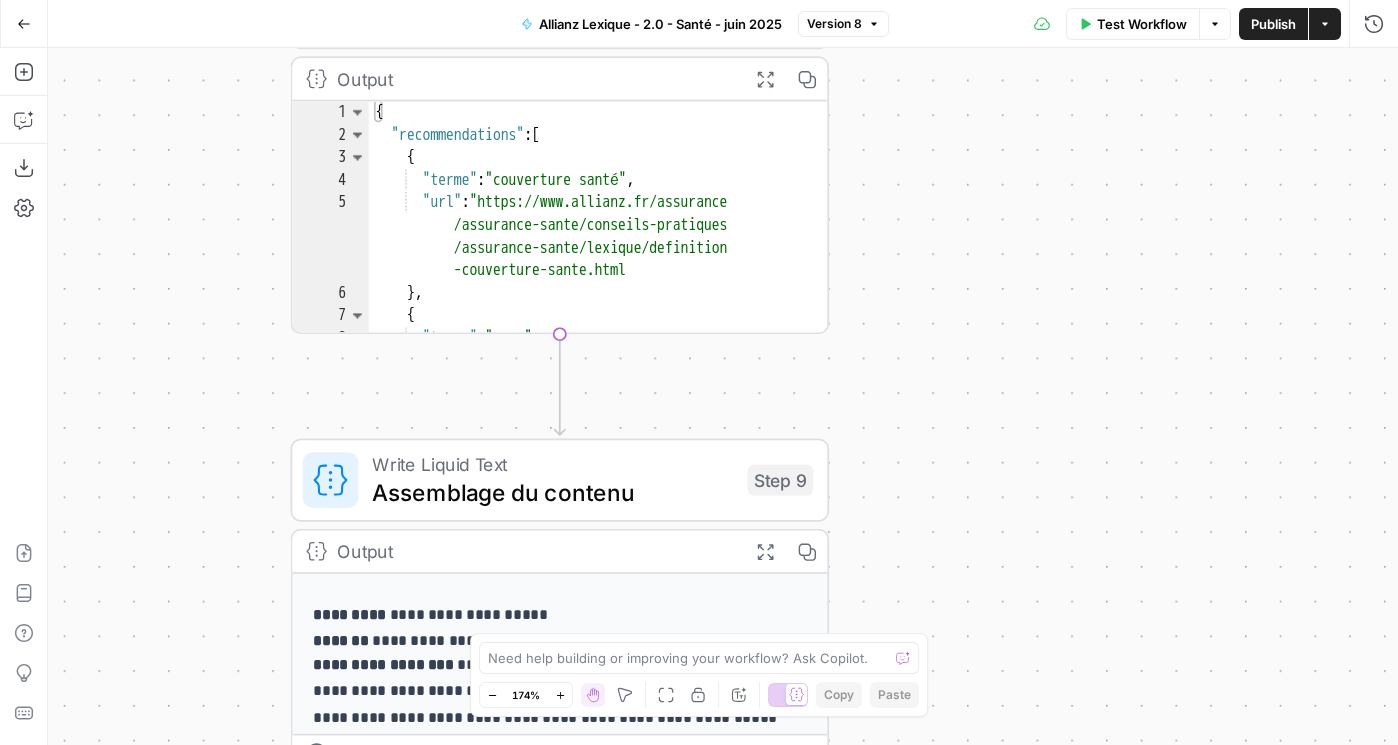 drag, startPoint x: 994, startPoint y: 448, endPoint x: 1010, endPoint y: -155, distance: 603.2122 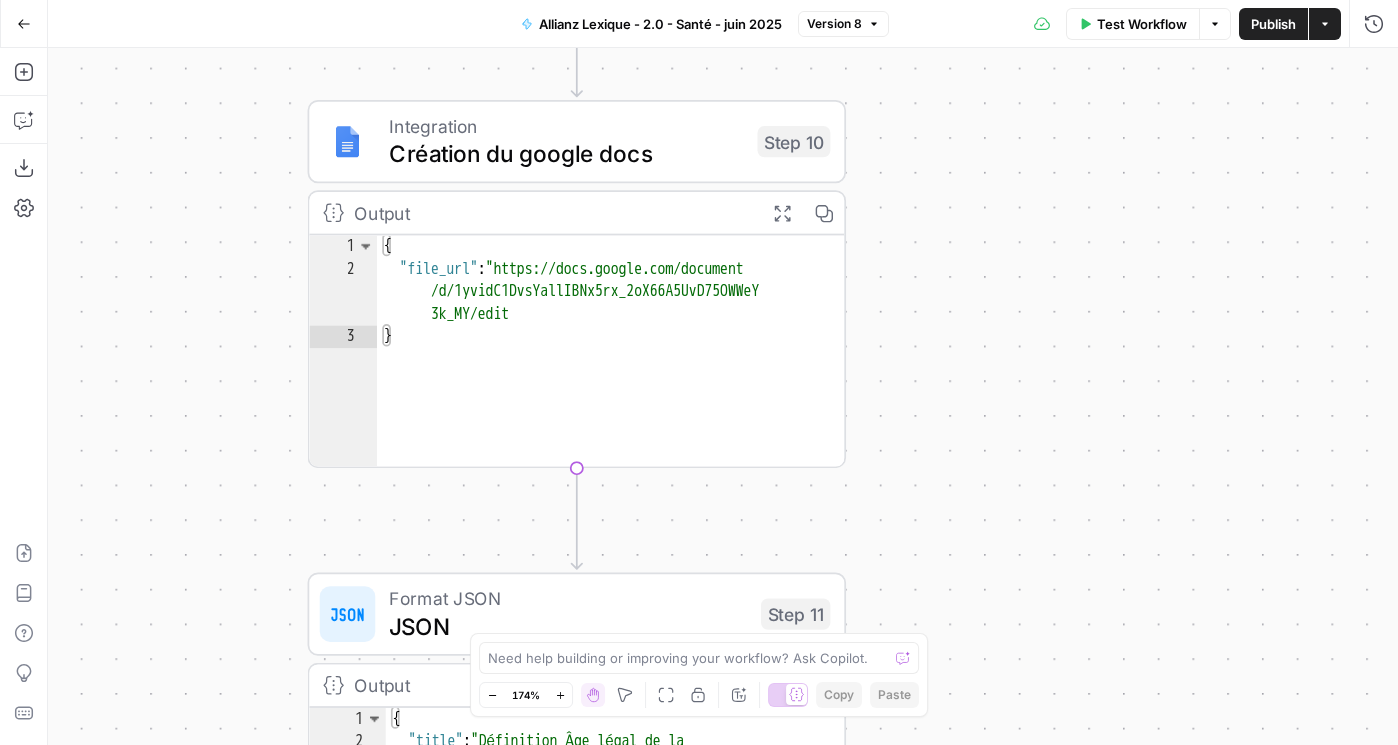 drag, startPoint x: 1006, startPoint y: 274, endPoint x: 1007, endPoint y: -73, distance: 347.00143 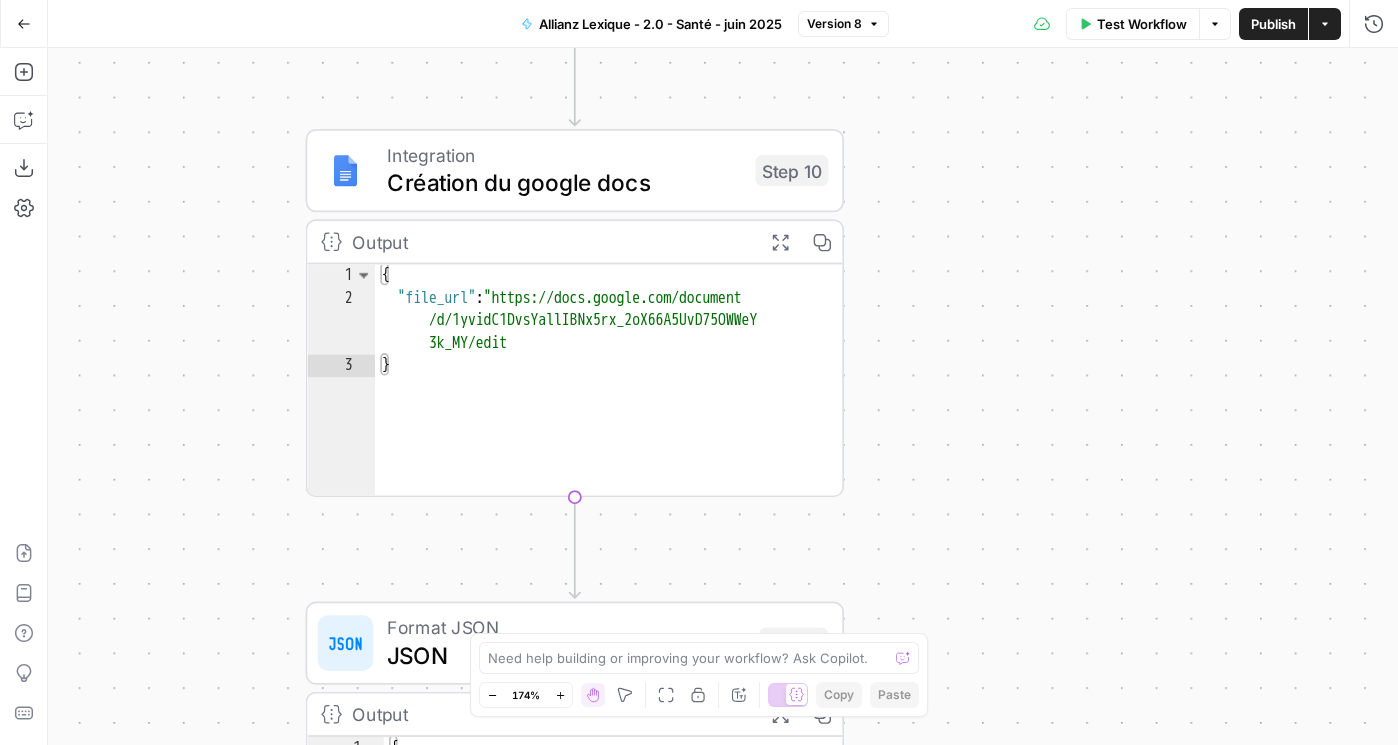 drag, startPoint x: 996, startPoint y: 495, endPoint x: 991, endPoint y: 575, distance: 80.1561 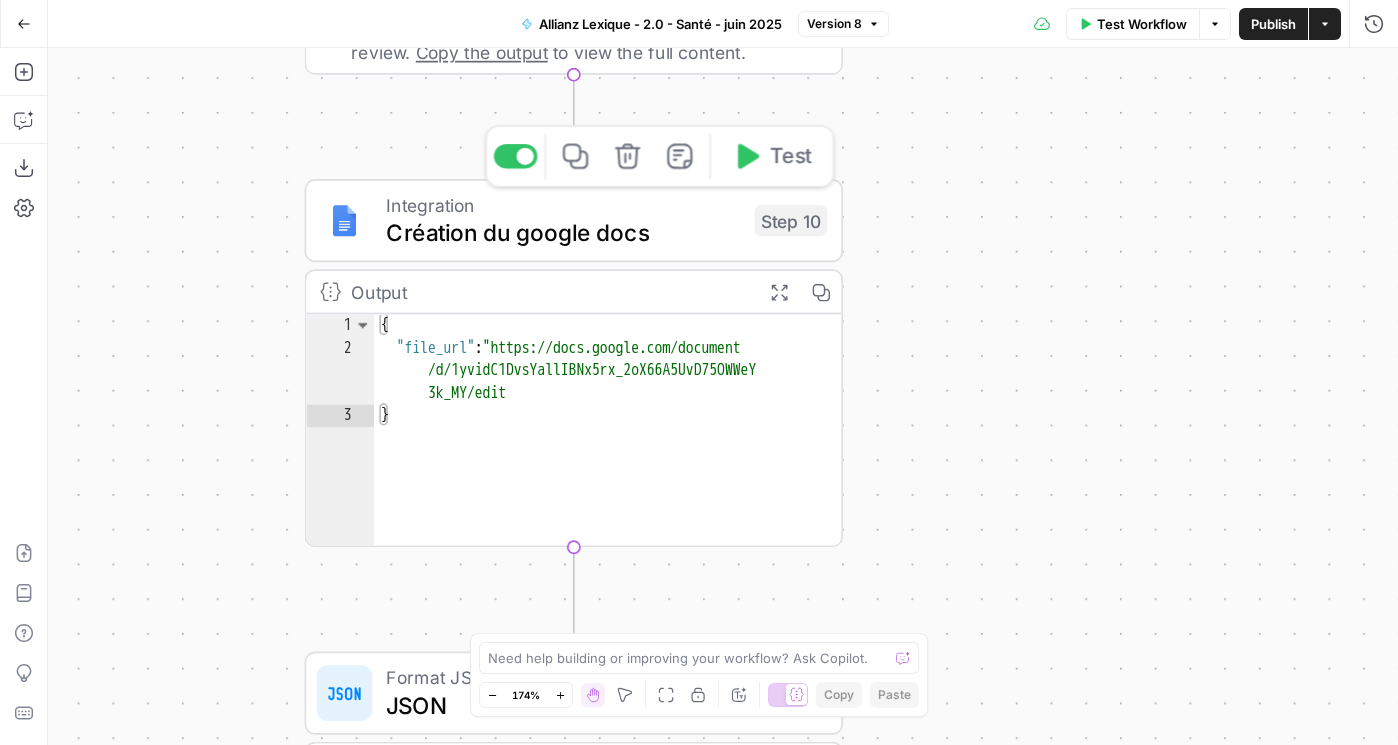 click on "Création du google docs" at bounding box center [563, 232] 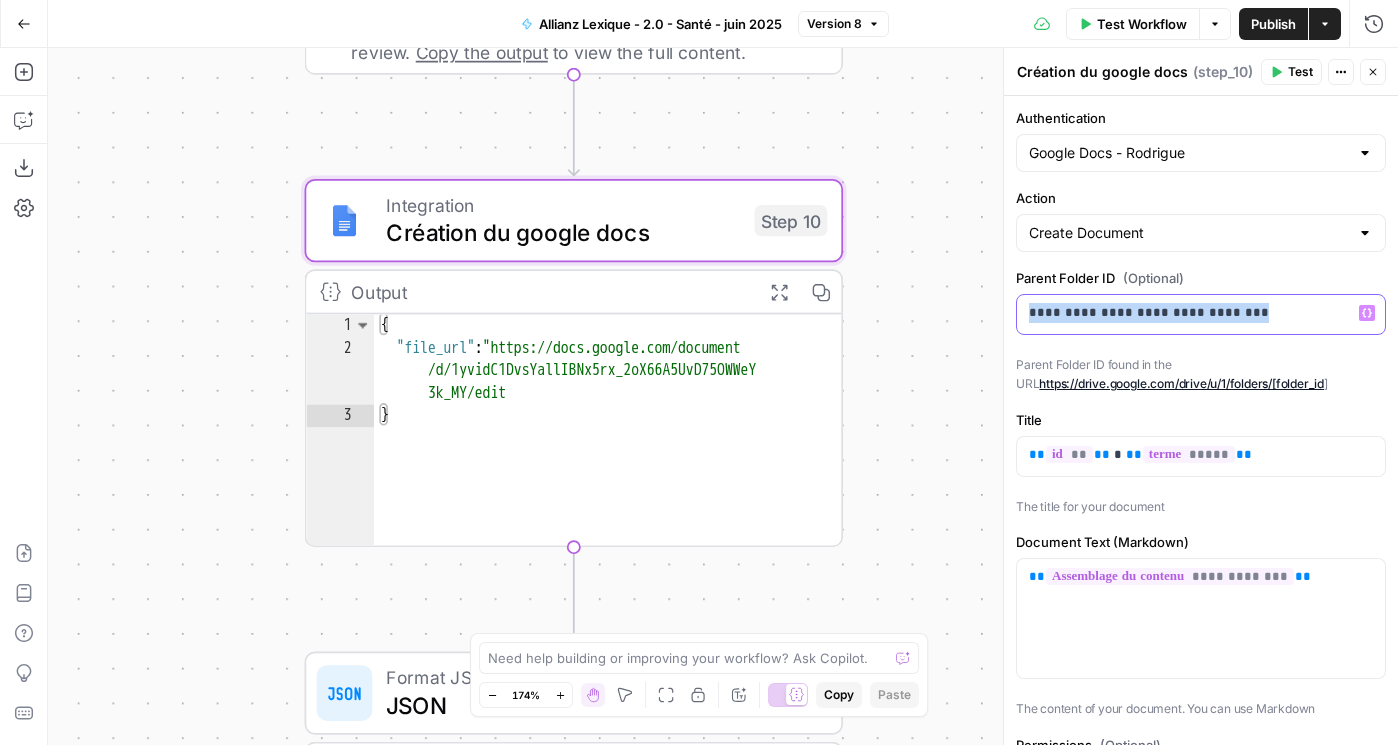 drag, startPoint x: 1028, startPoint y: 306, endPoint x: 1422, endPoint y: 312, distance: 394.0457 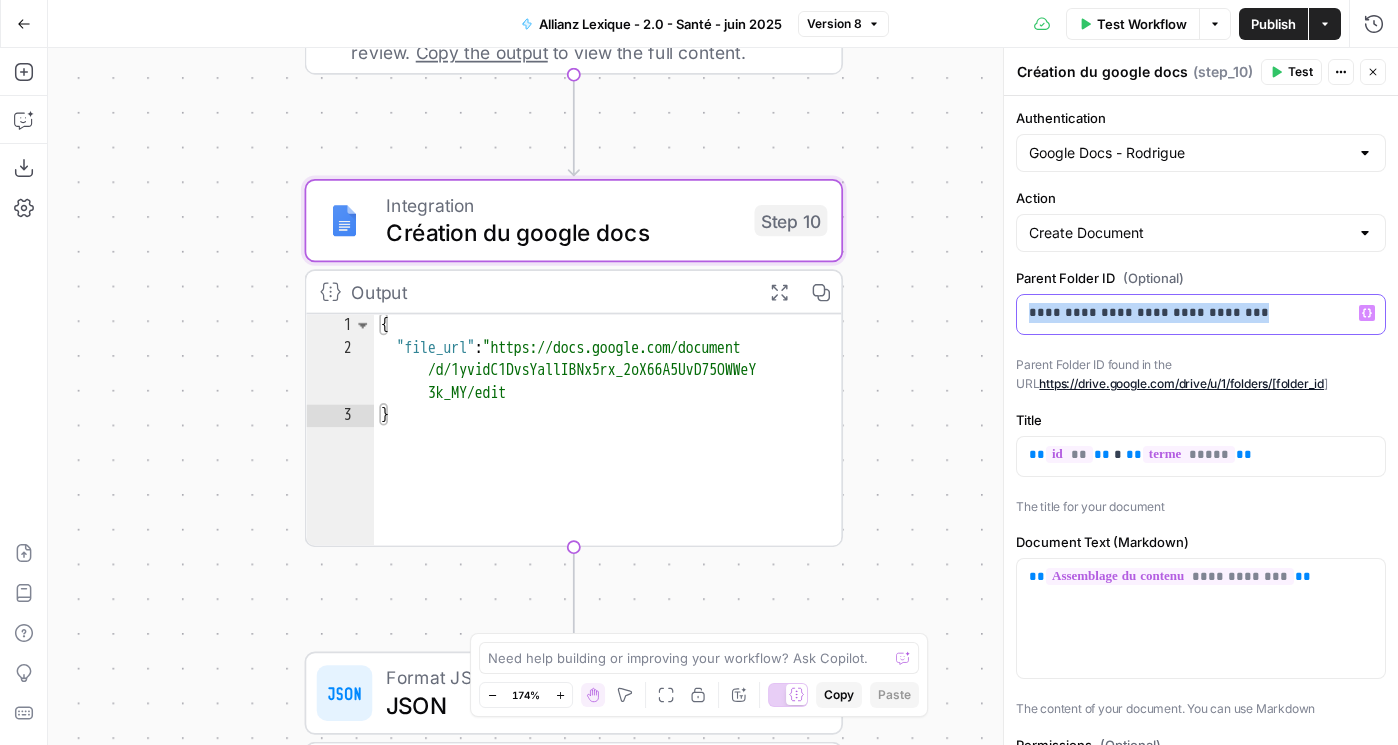 click on "Les dernières actualités officielles concernant l'attestation de droits en rapport avec l'assurance dans le secteur de la santé en 2025 confirment que ce" at bounding box center [699, 372] 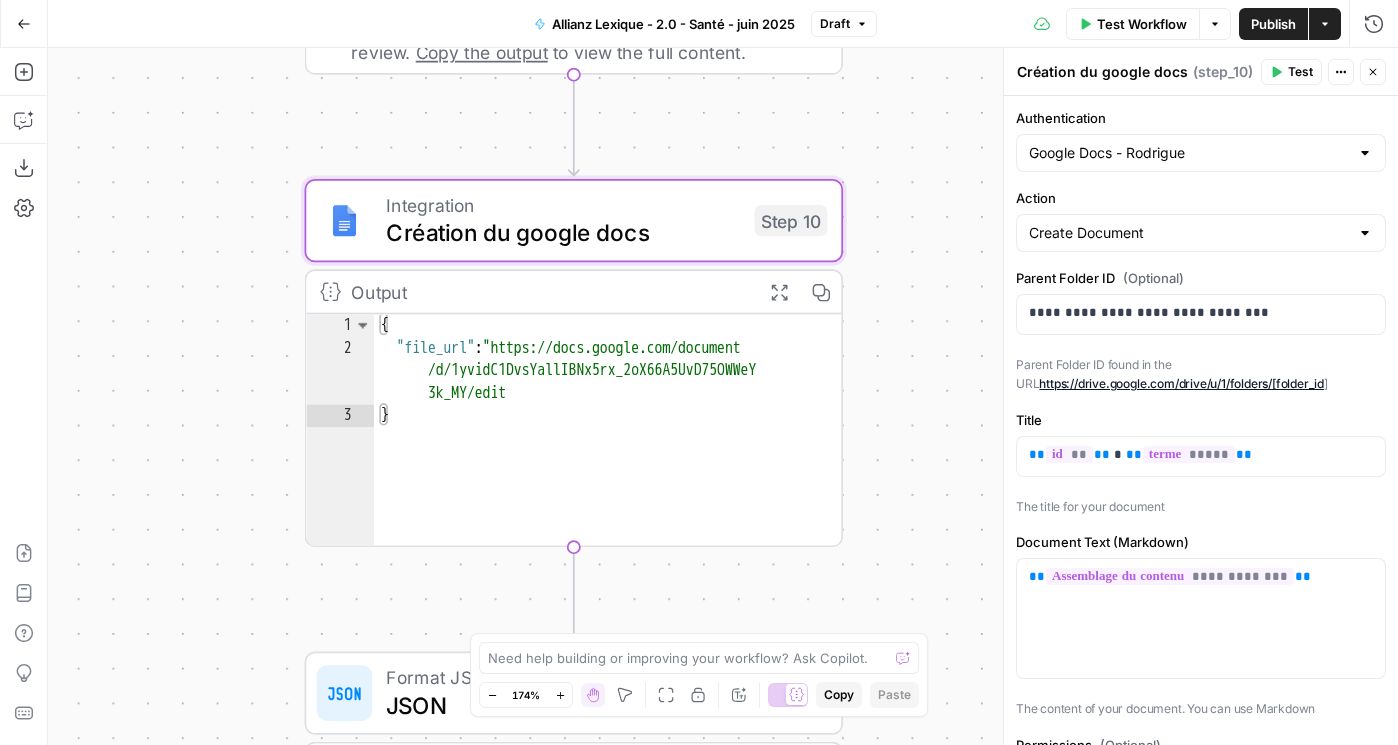 click on "Publish" at bounding box center (1273, 24) 